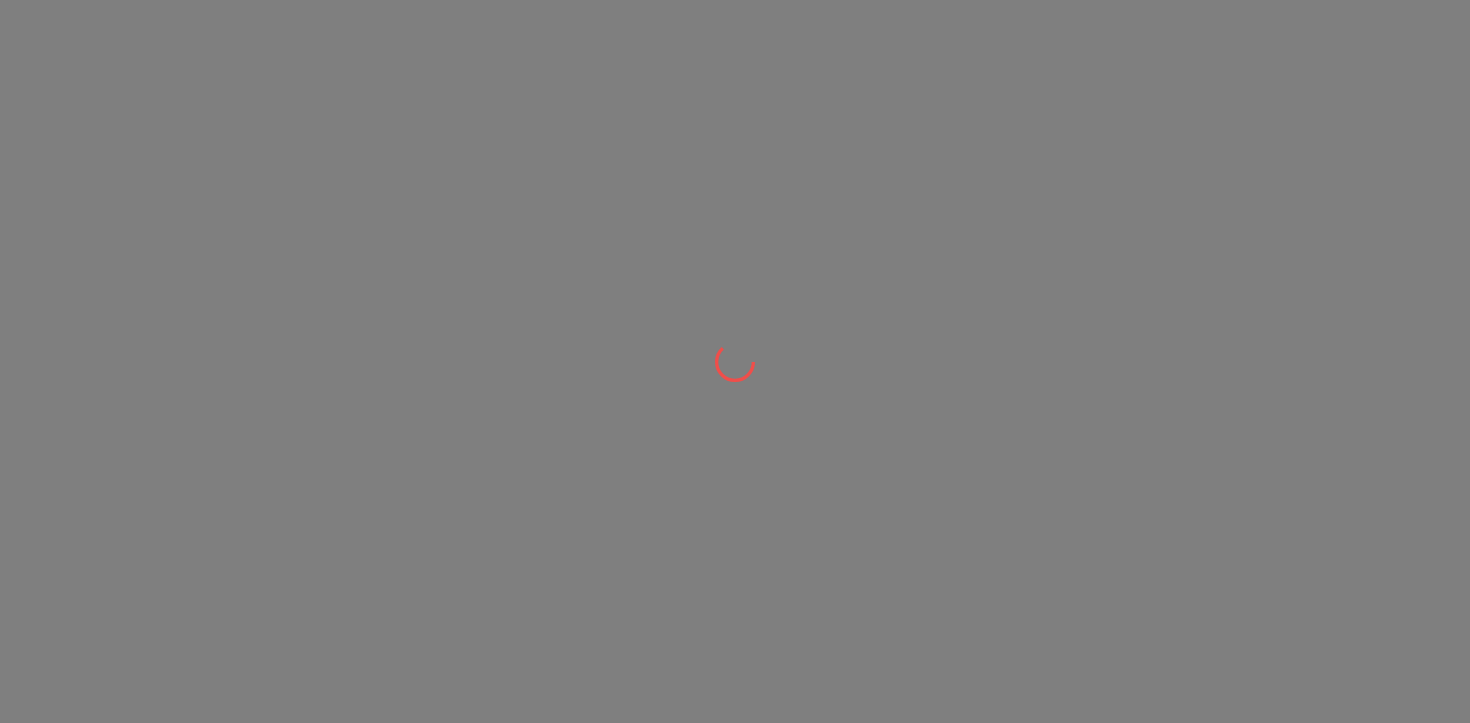 scroll, scrollTop: 0, scrollLeft: 0, axis: both 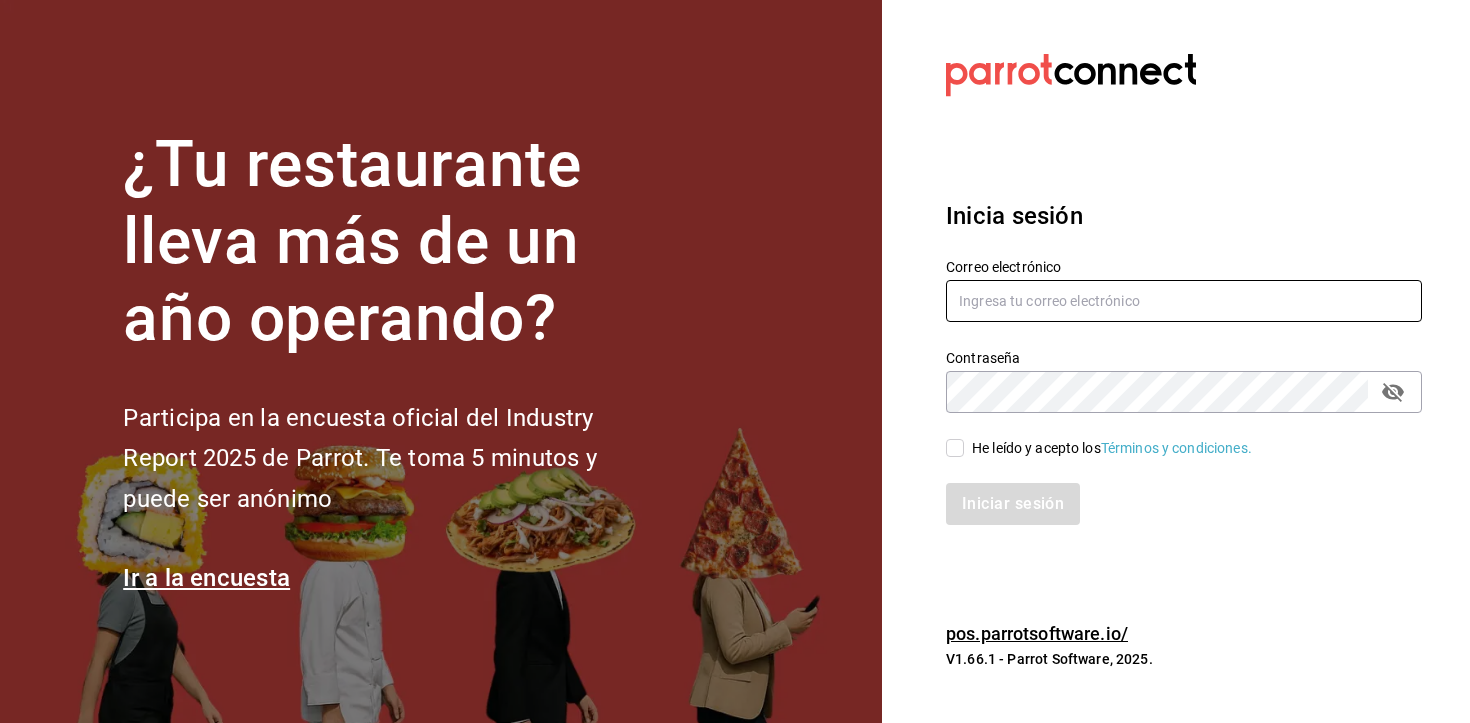 type on "[EMAIL]" 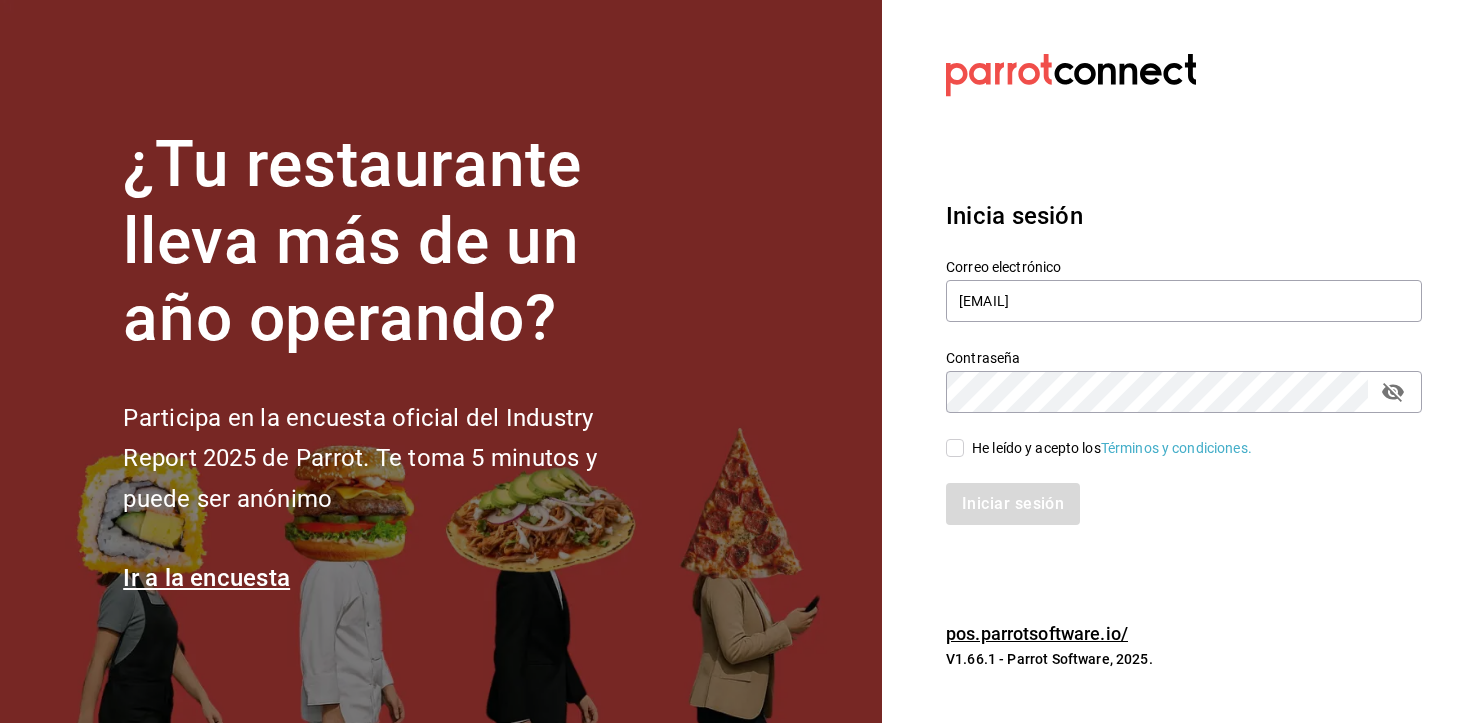 click on "He leído y acepto los  Términos y condiciones." at bounding box center (955, 448) 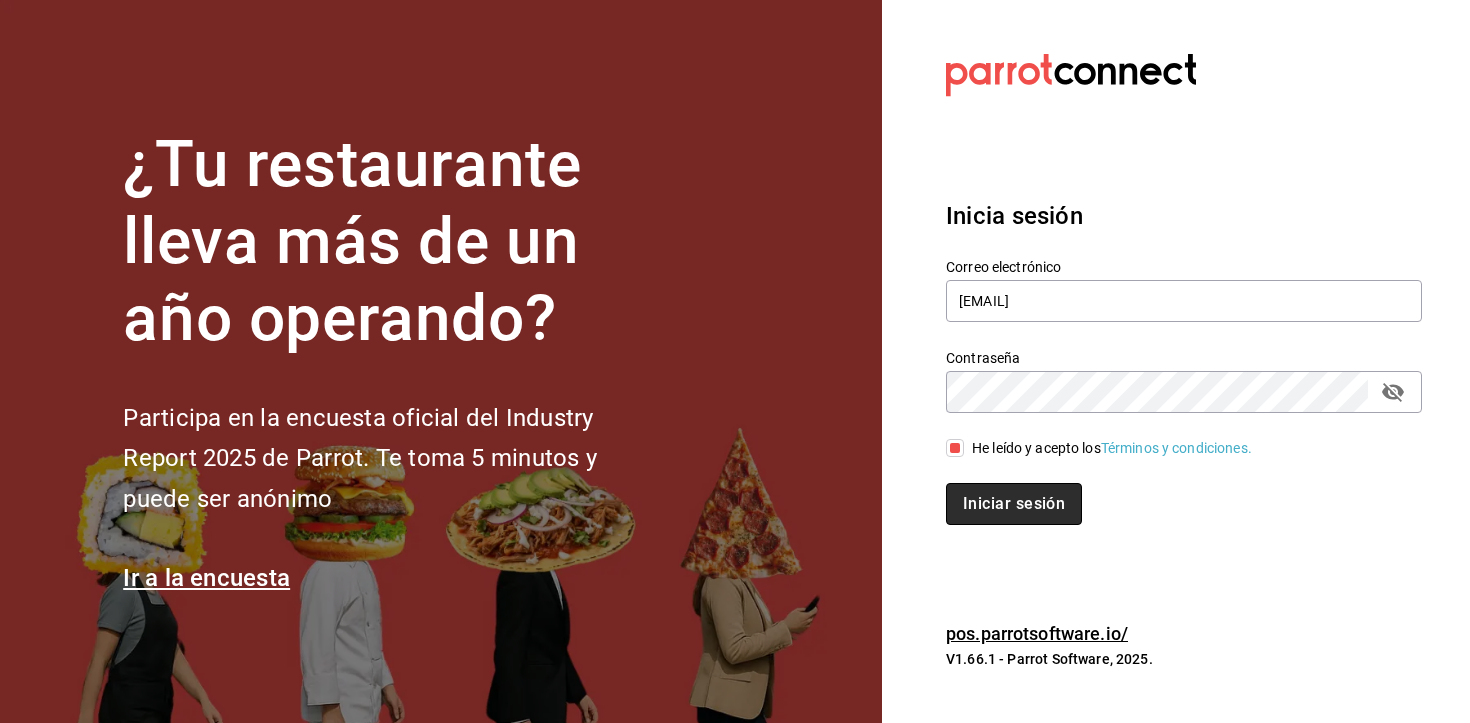 click on "Iniciar sesión" at bounding box center [1014, 504] 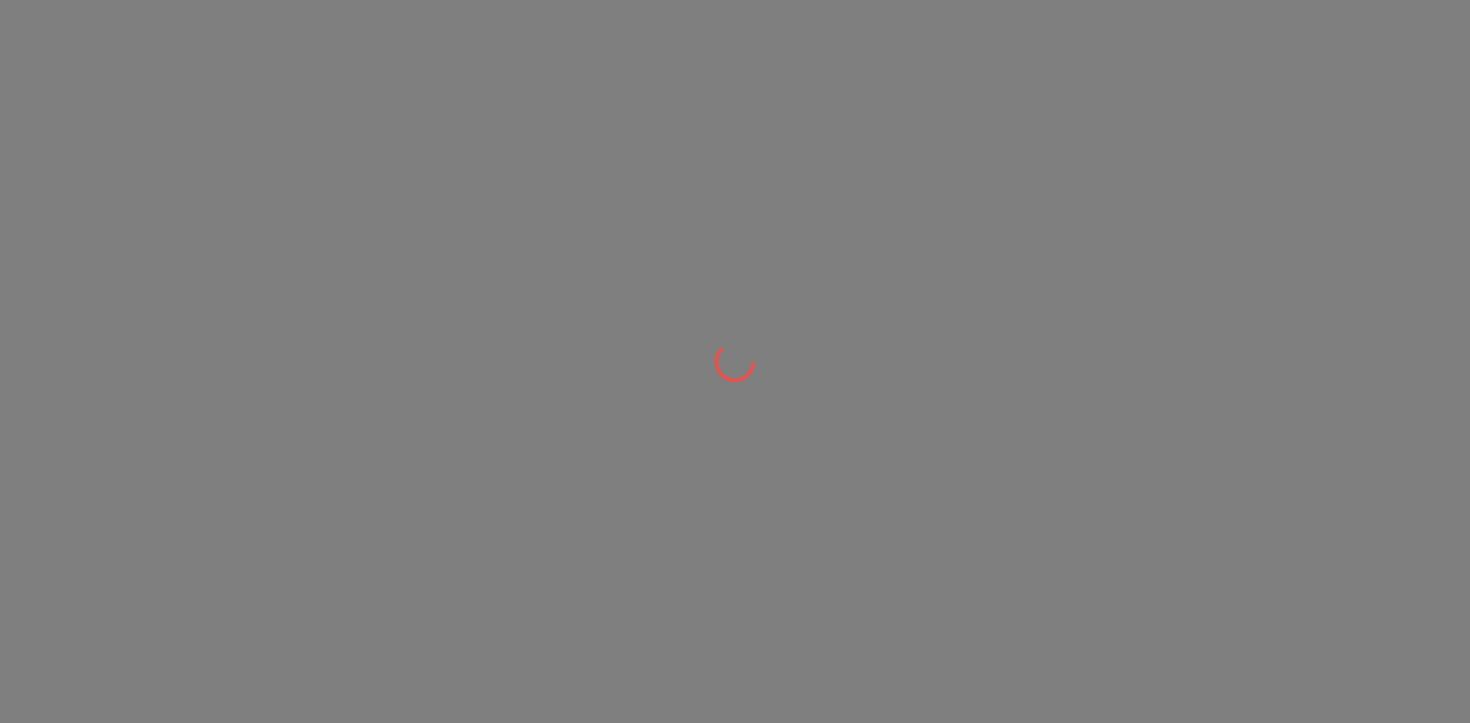 scroll, scrollTop: 0, scrollLeft: 0, axis: both 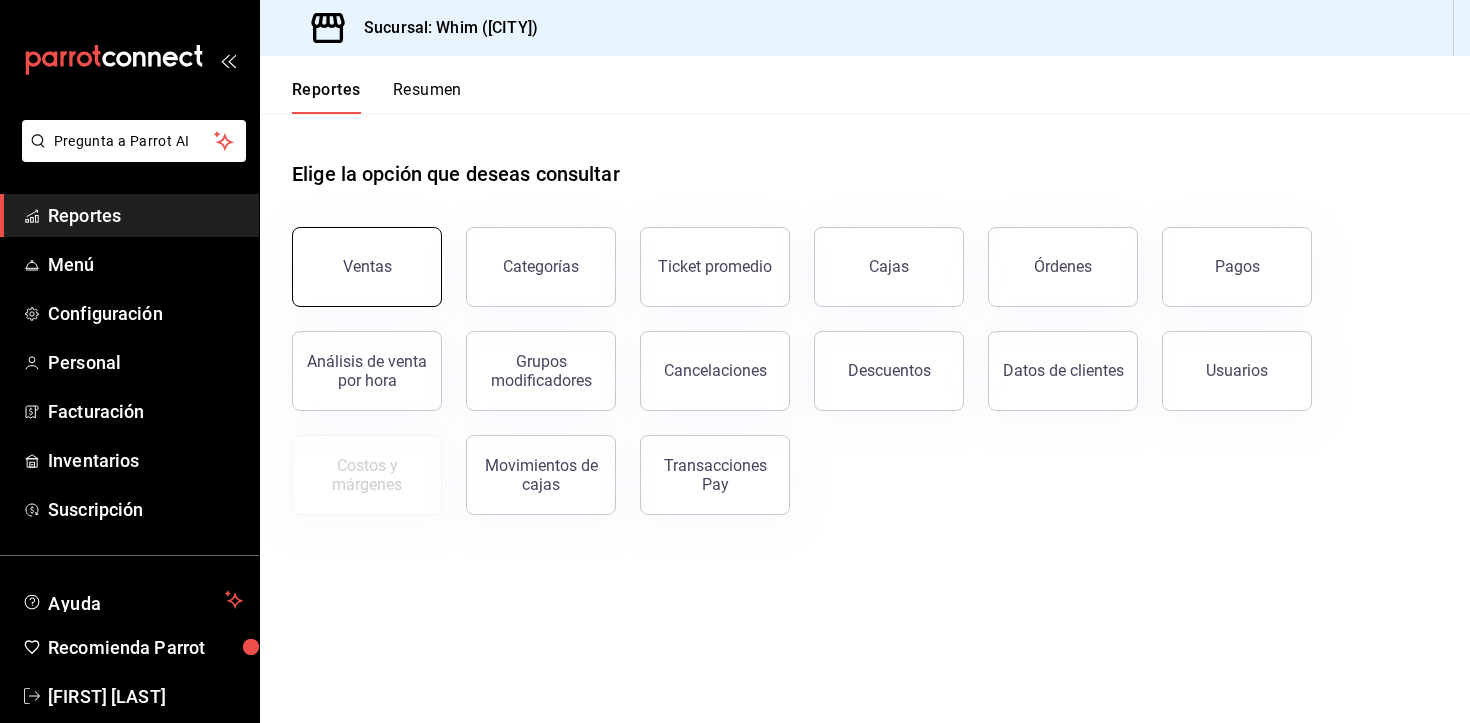 click on "Ventas" at bounding box center [367, 267] 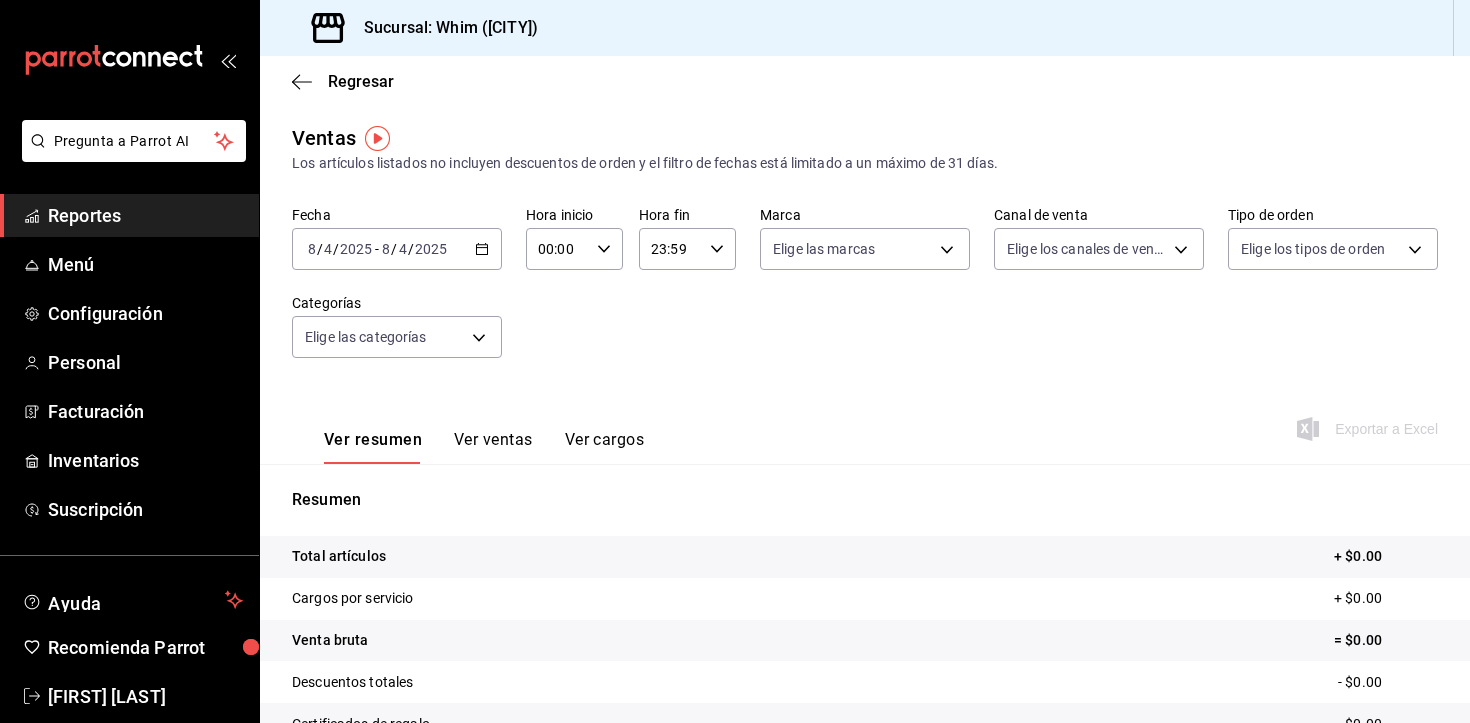 click 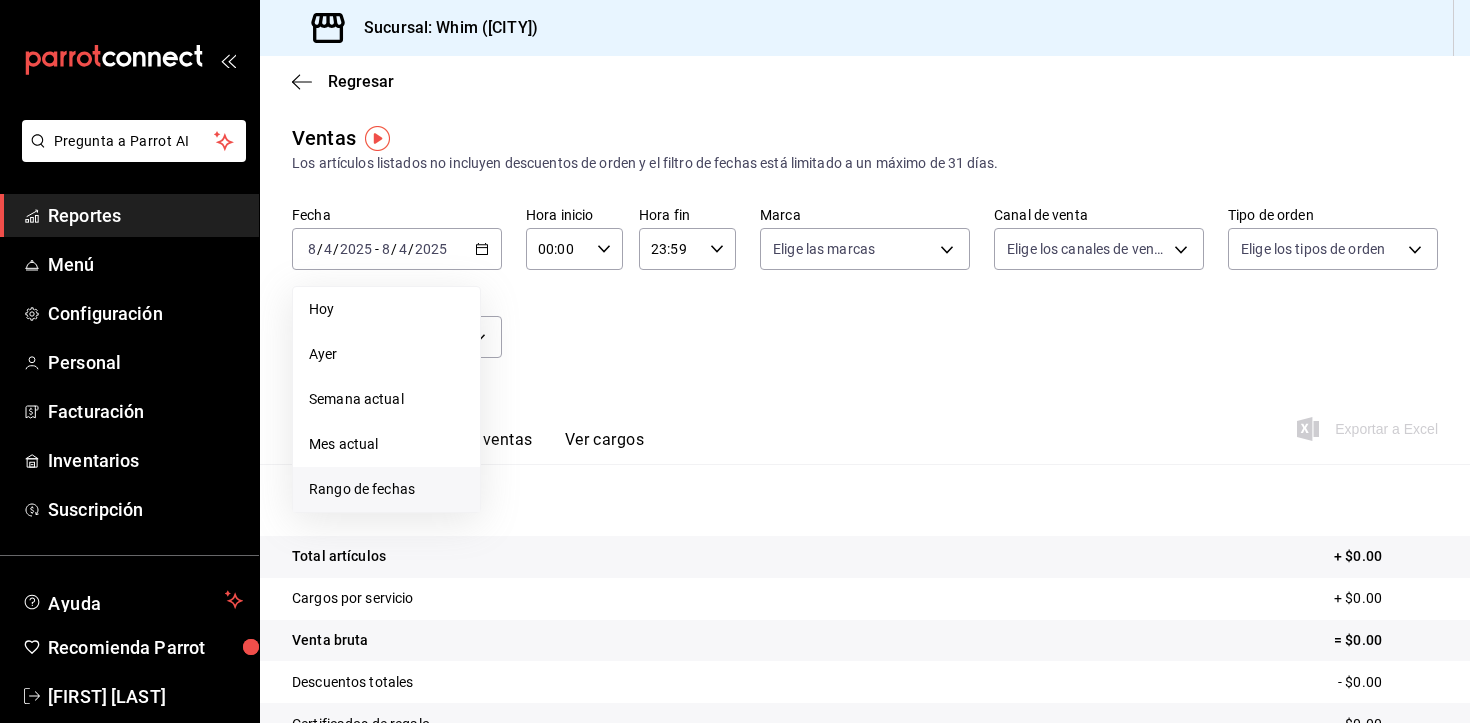 click on "Rango de fechas" at bounding box center (386, 489) 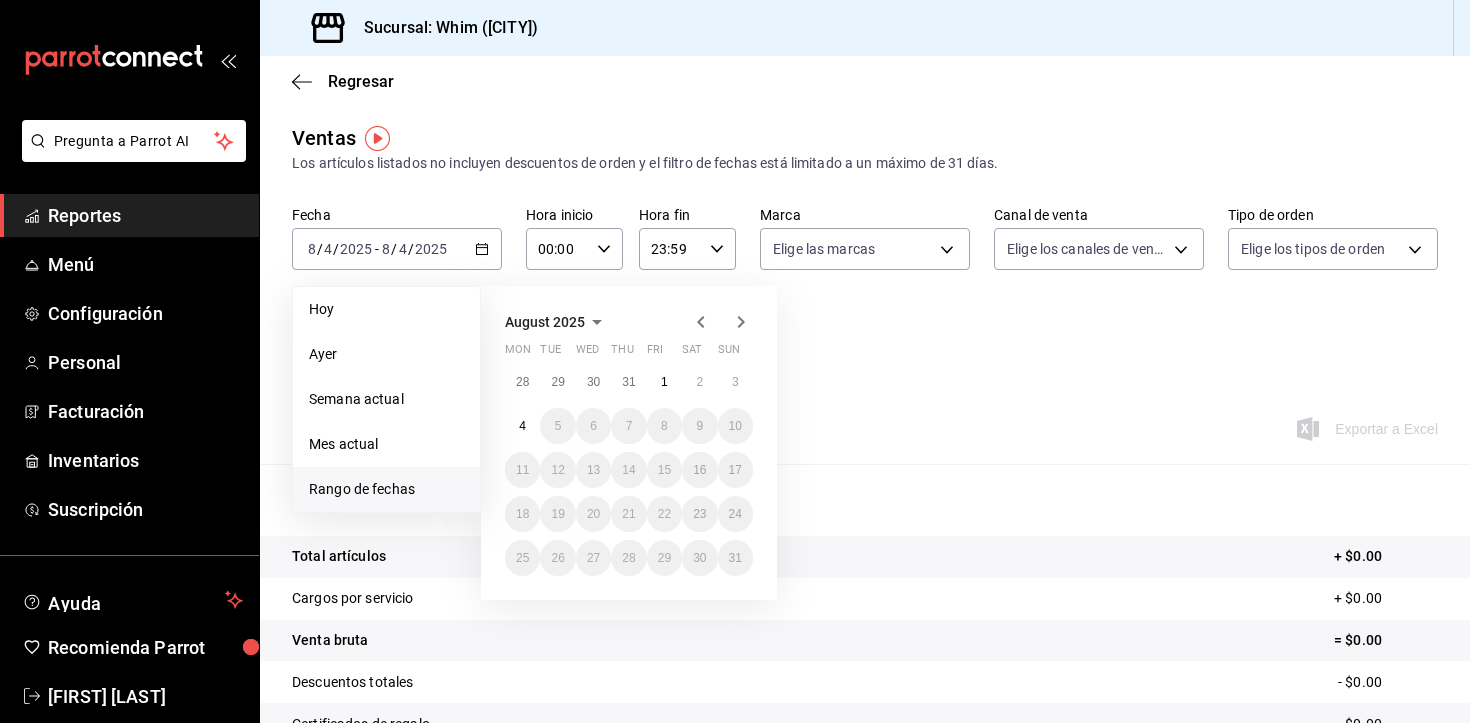 click 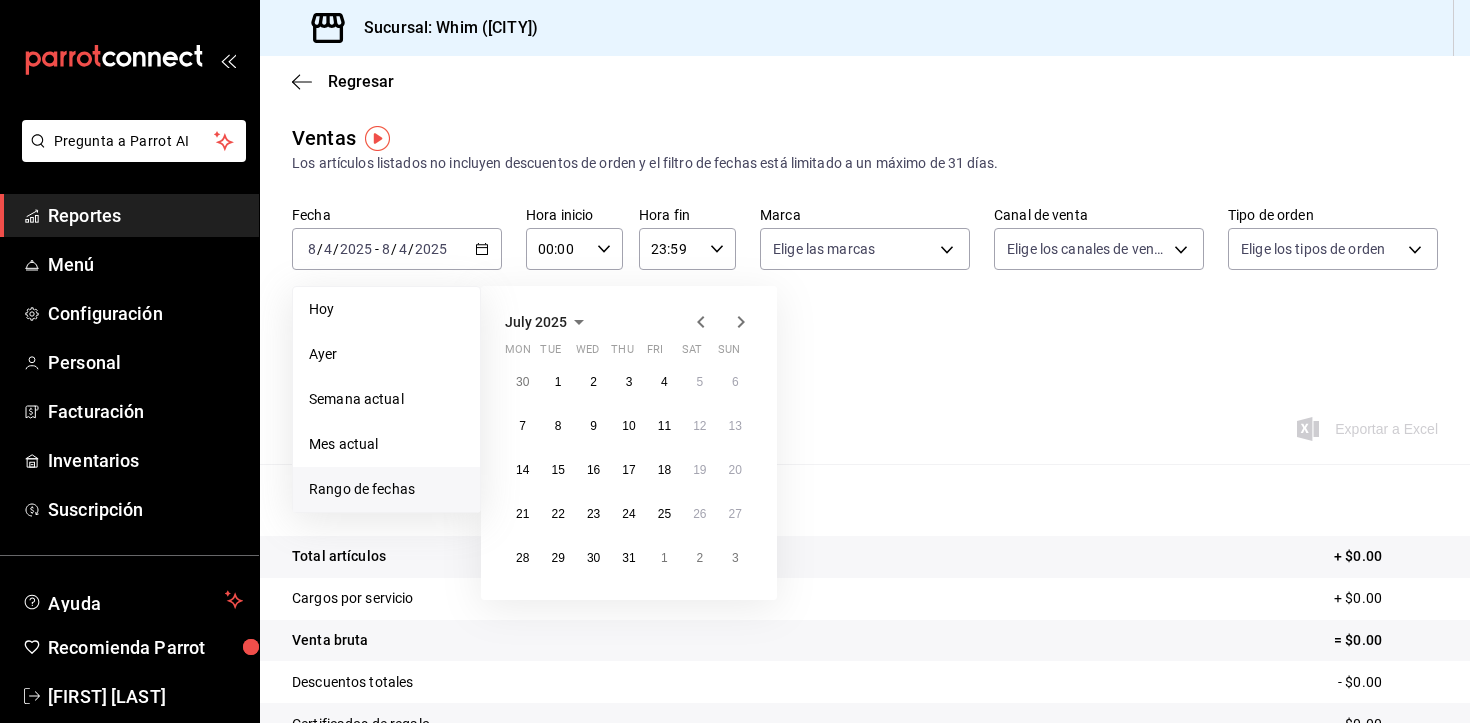click 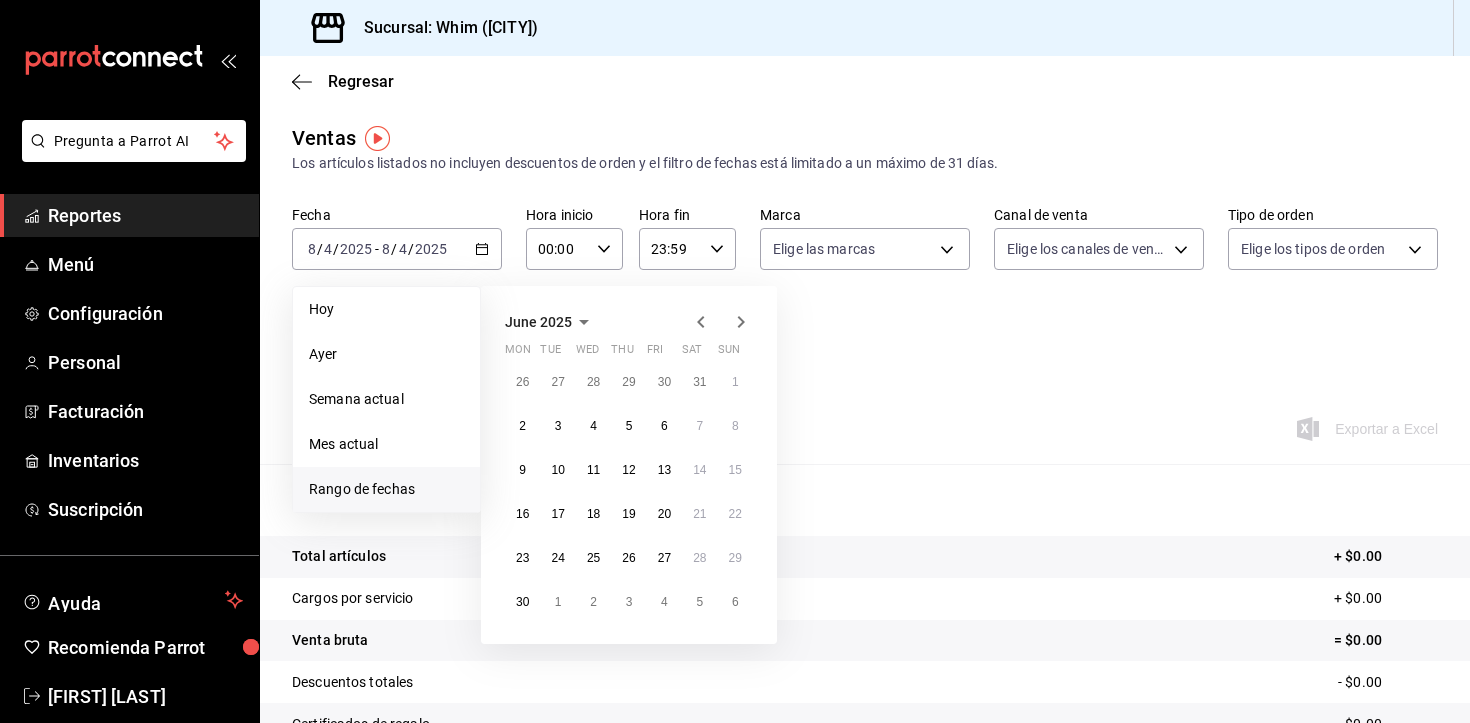 click 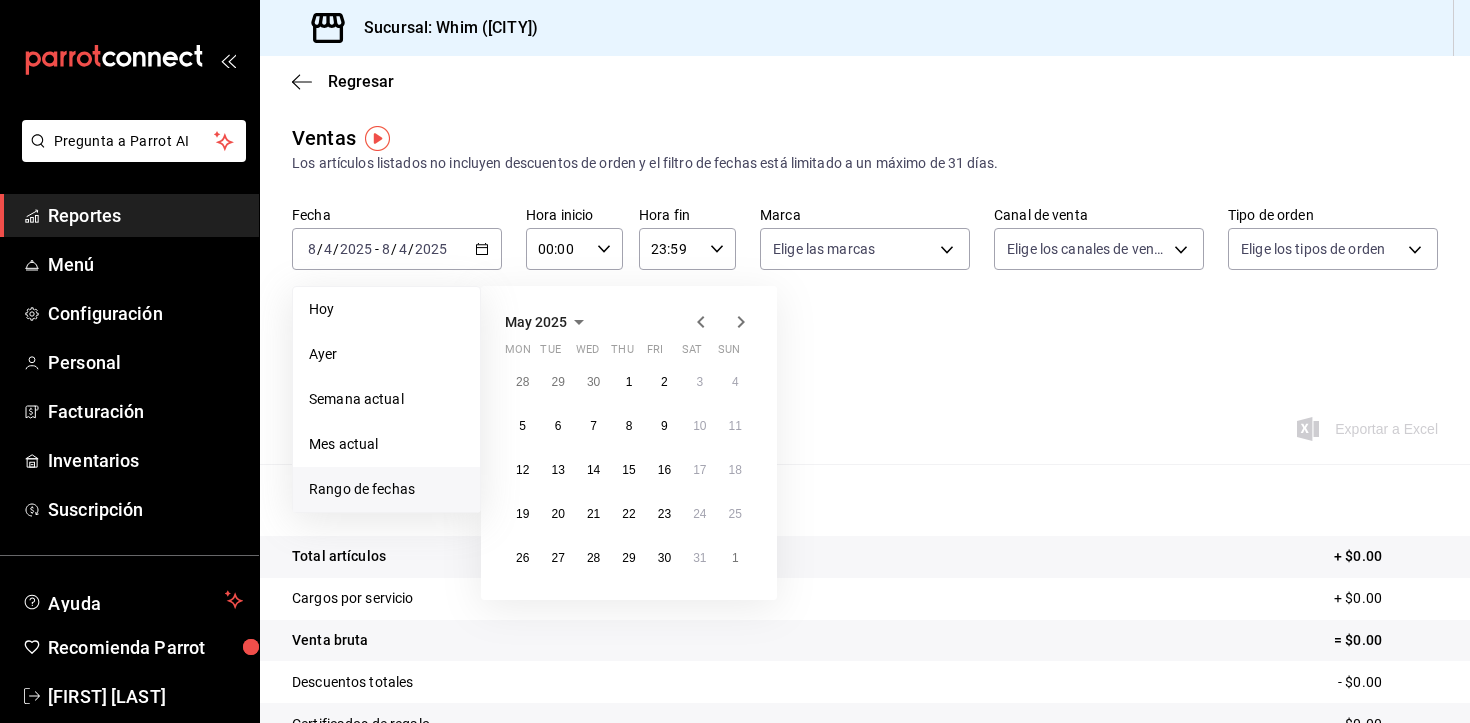 click 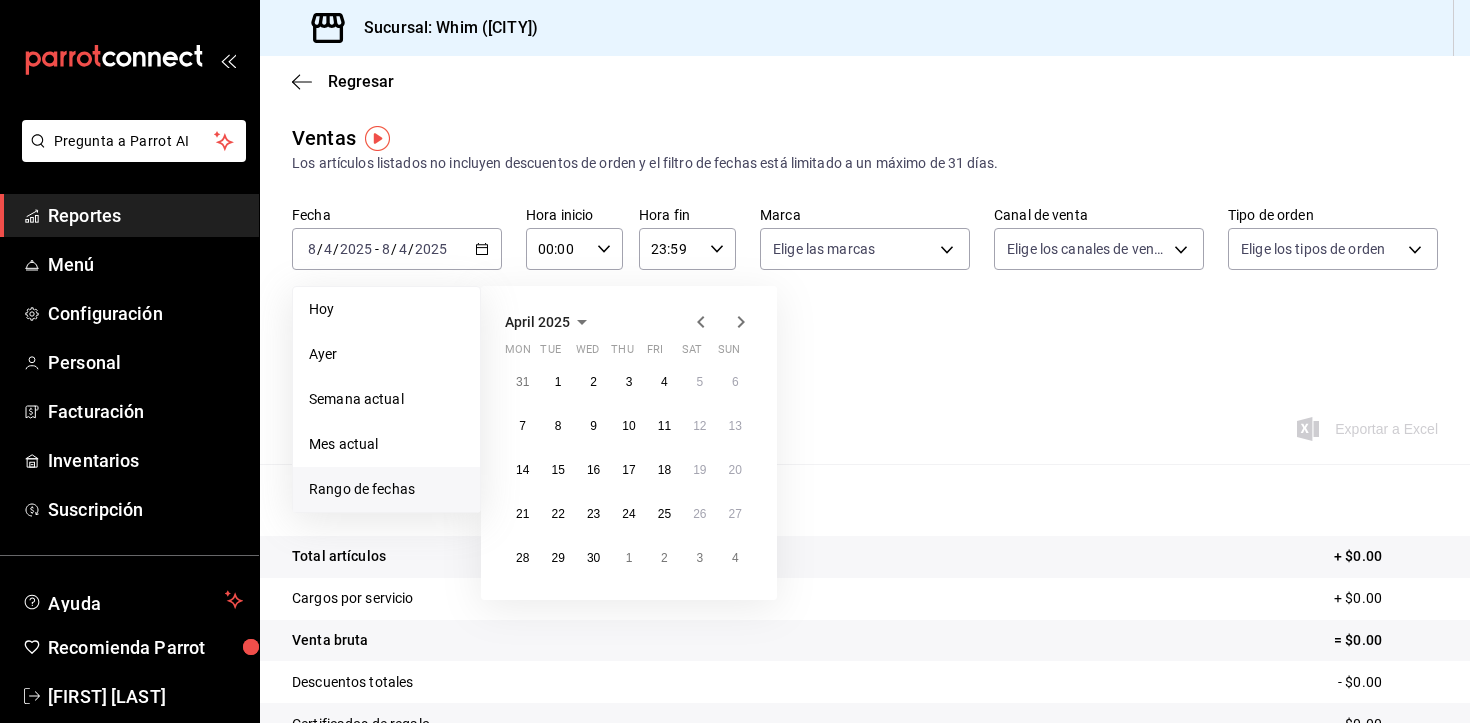 click on "April 2025" at bounding box center (629, 322) 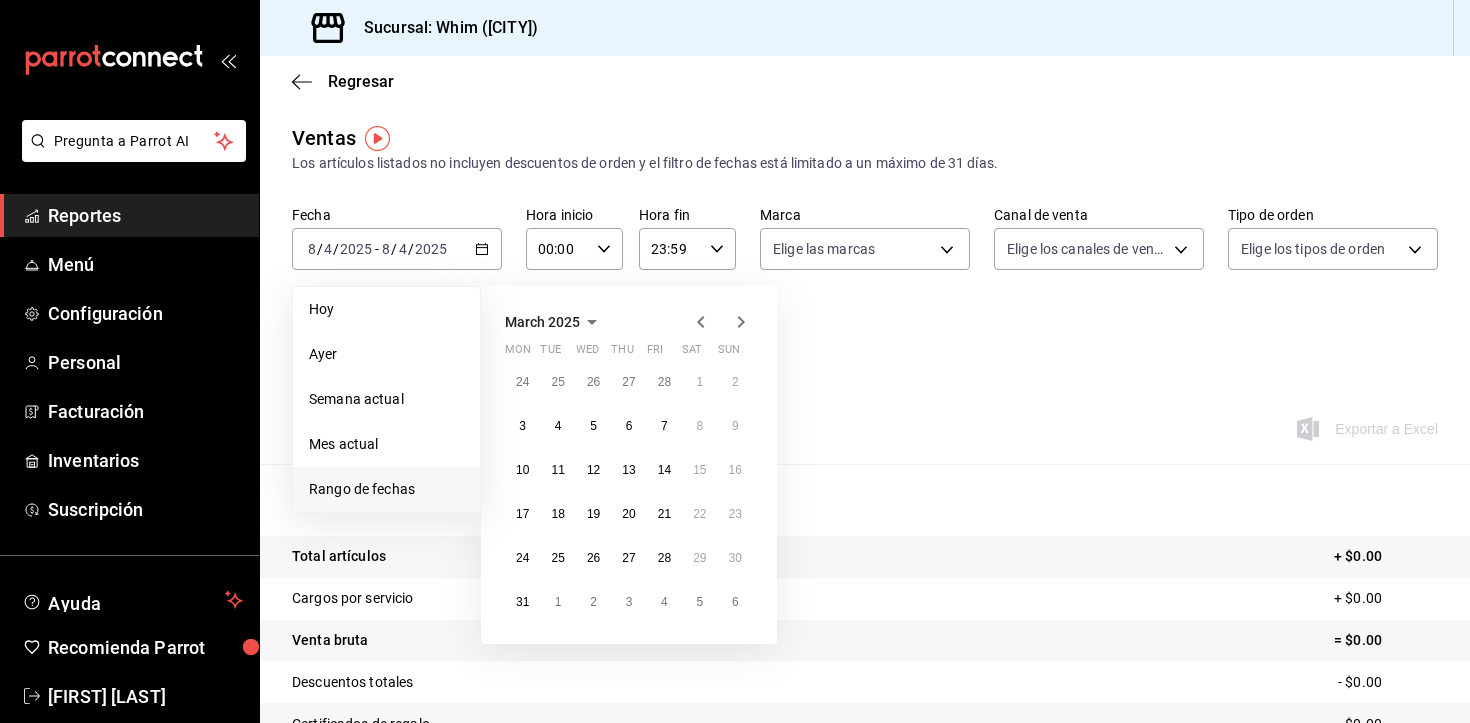 click 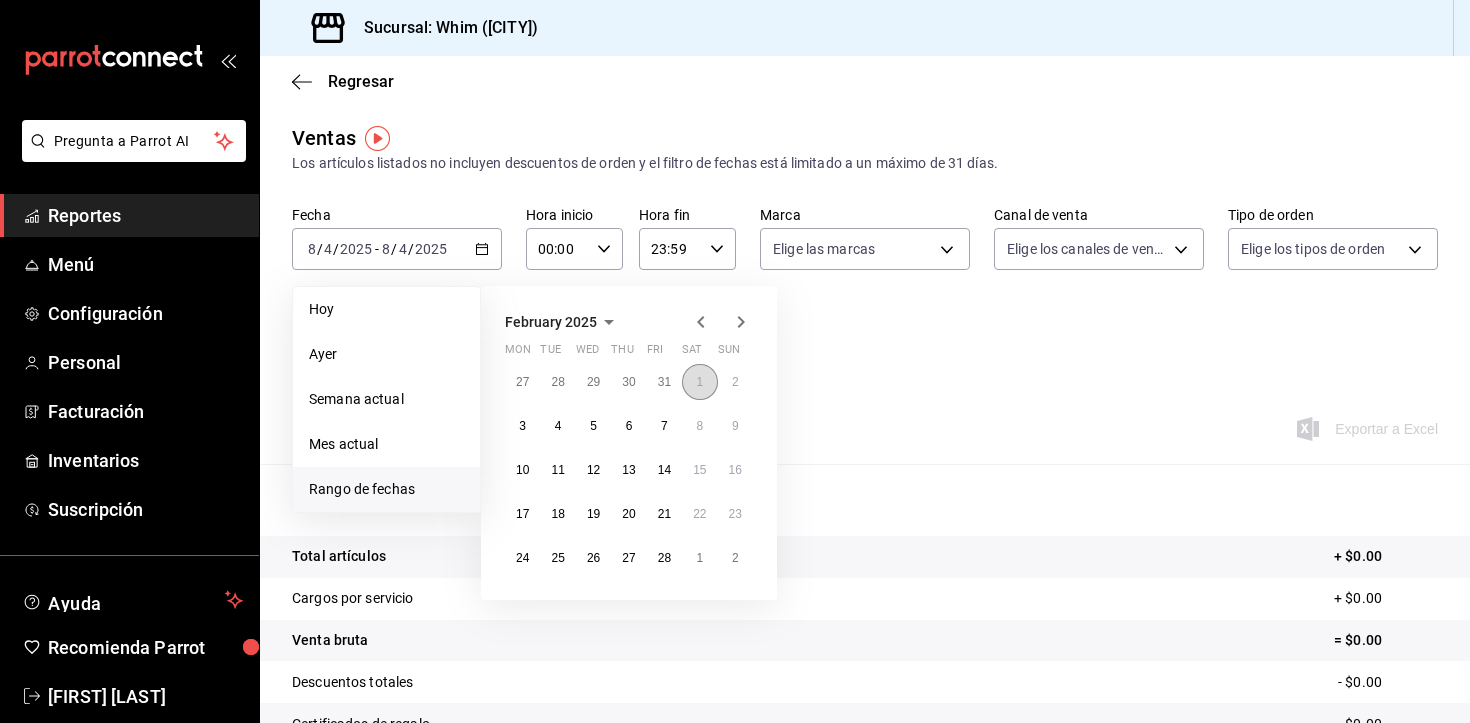 click on "1" at bounding box center (699, 382) 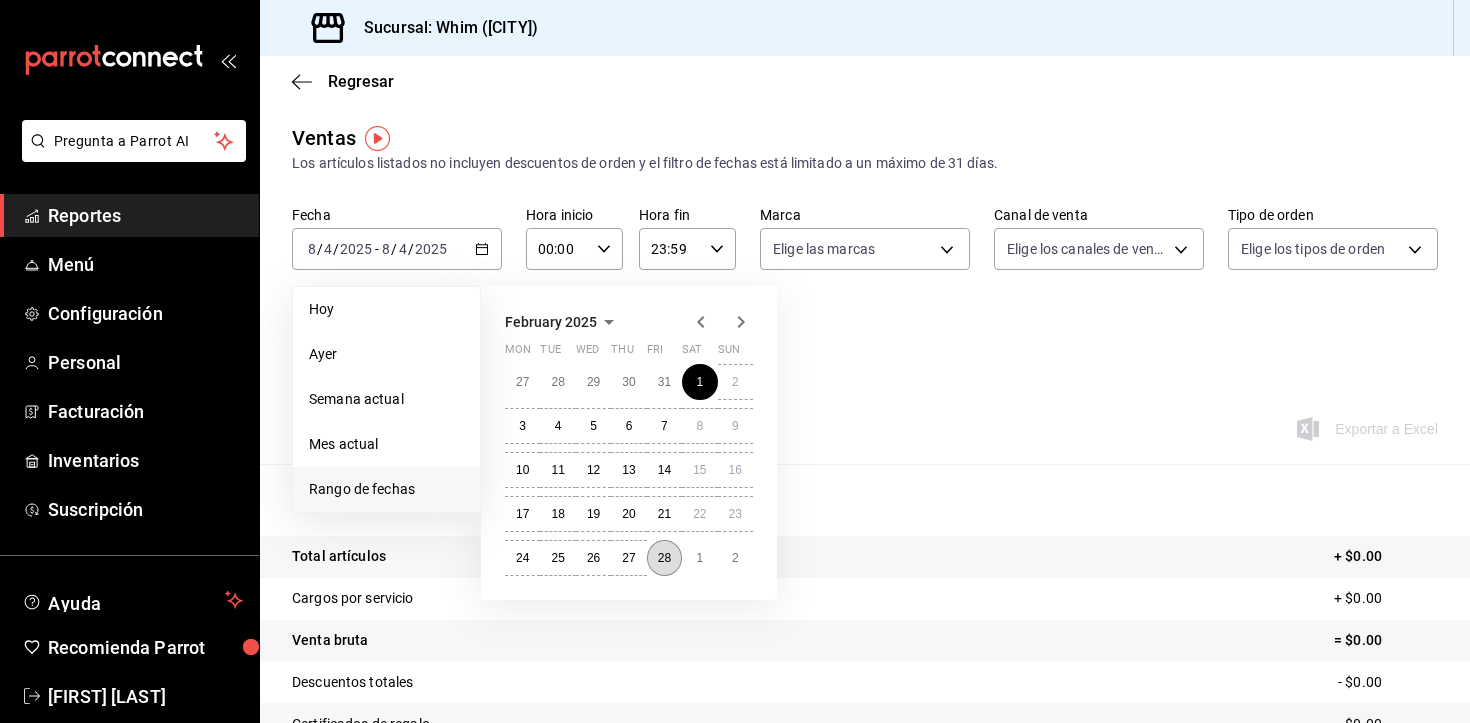 click on "28" at bounding box center (664, 558) 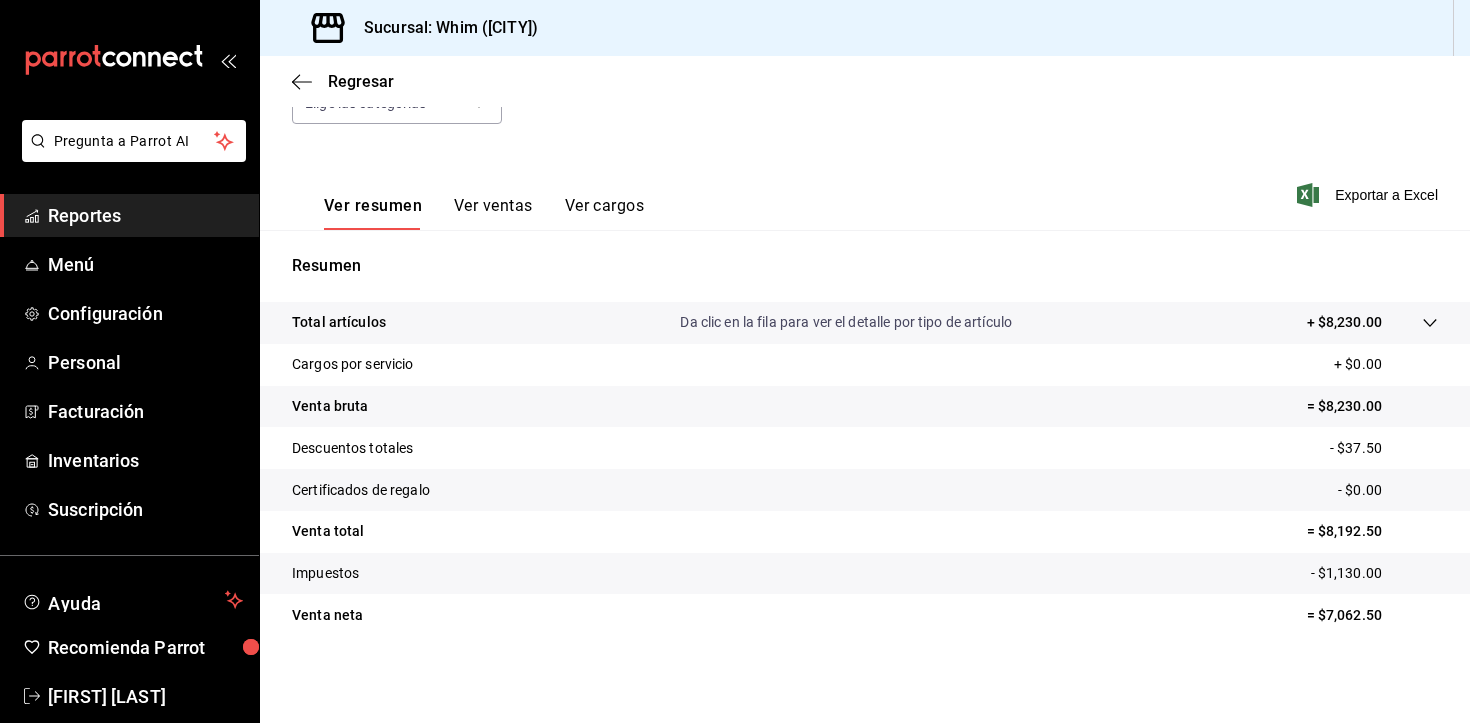 scroll, scrollTop: 235, scrollLeft: 0, axis: vertical 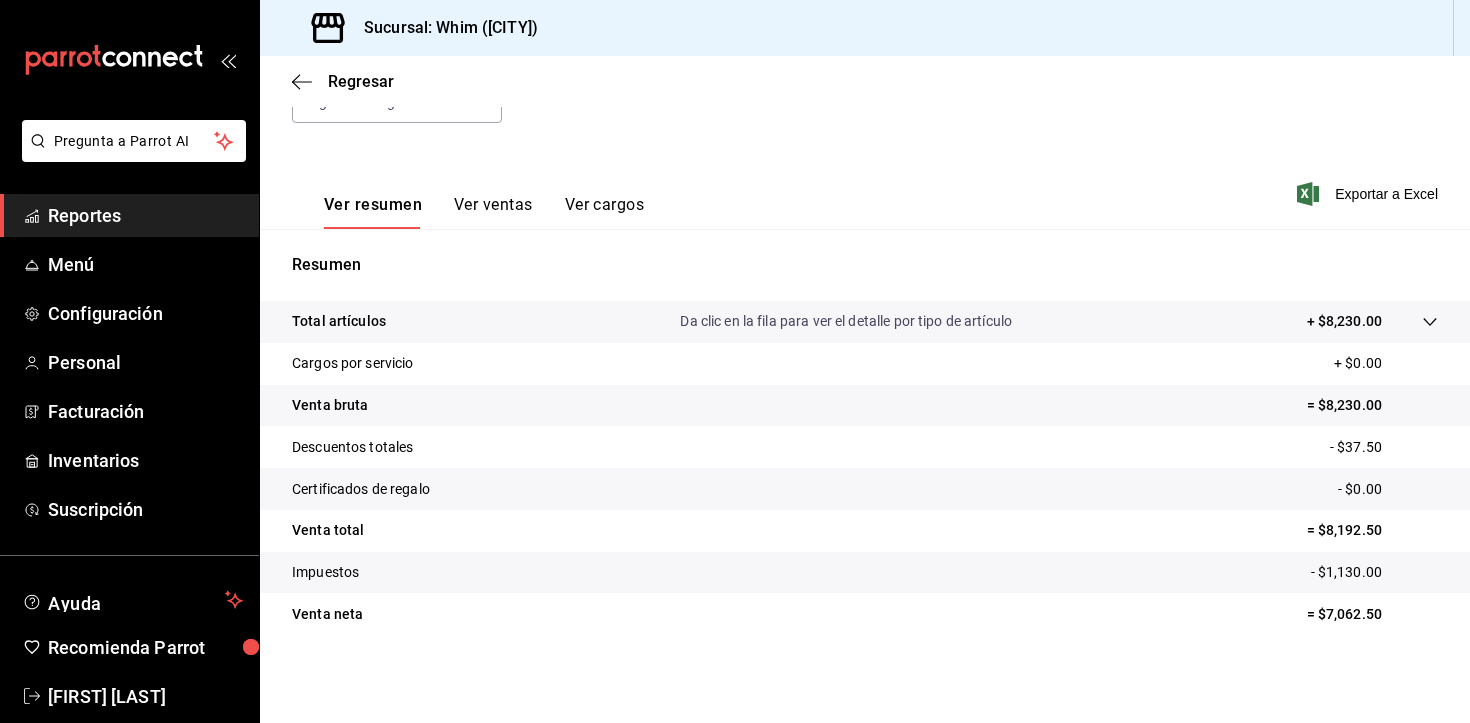click on "Ver ventas" at bounding box center [493, 212] 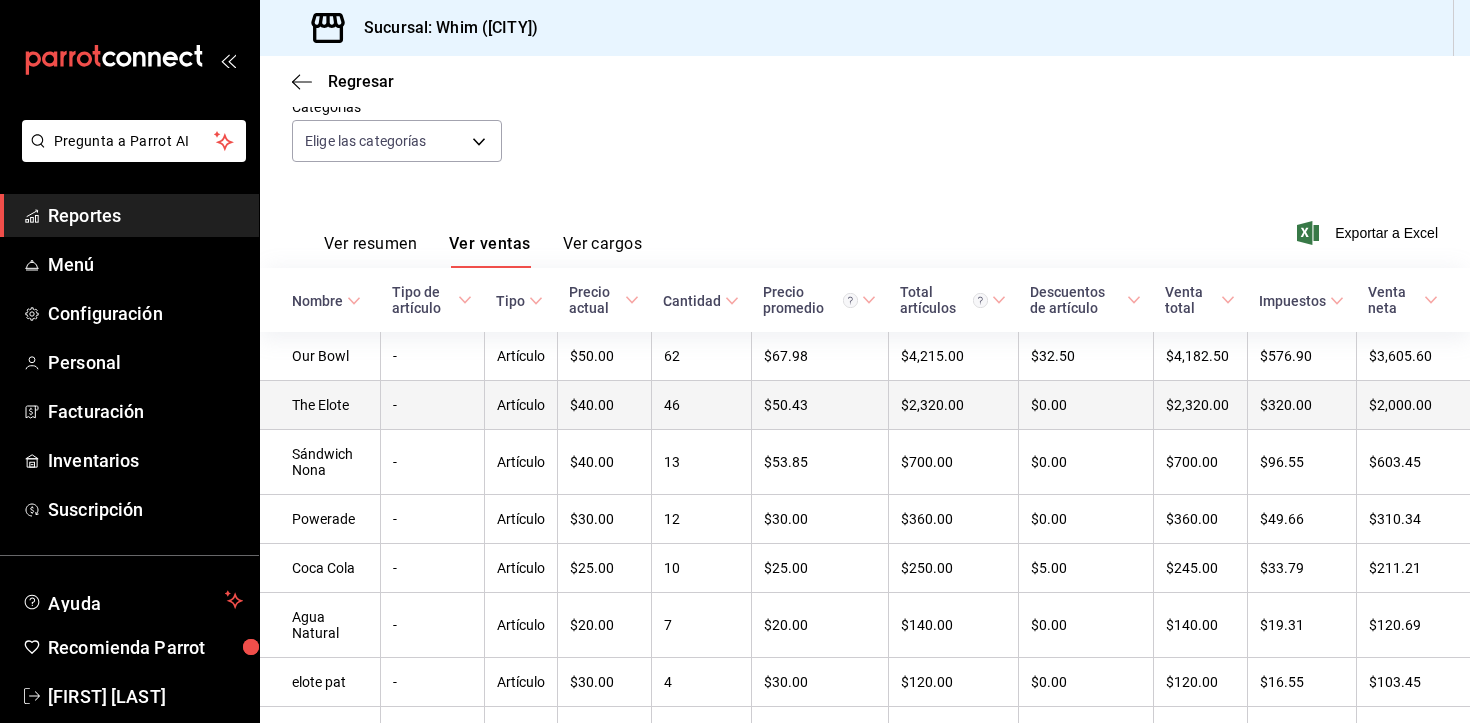 scroll, scrollTop: 193, scrollLeft: 0, axis: vertical 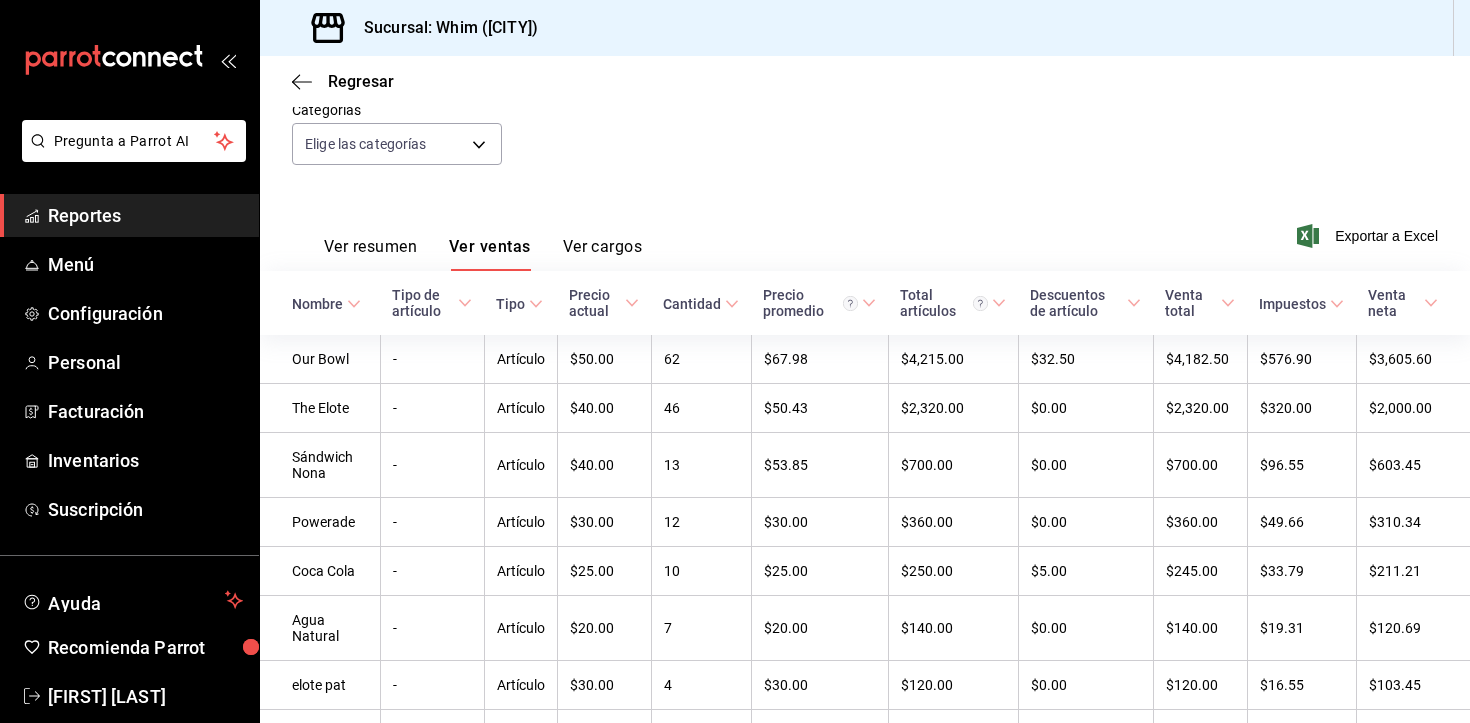 click on "Ver resumen" at bounding box center [370, 254] 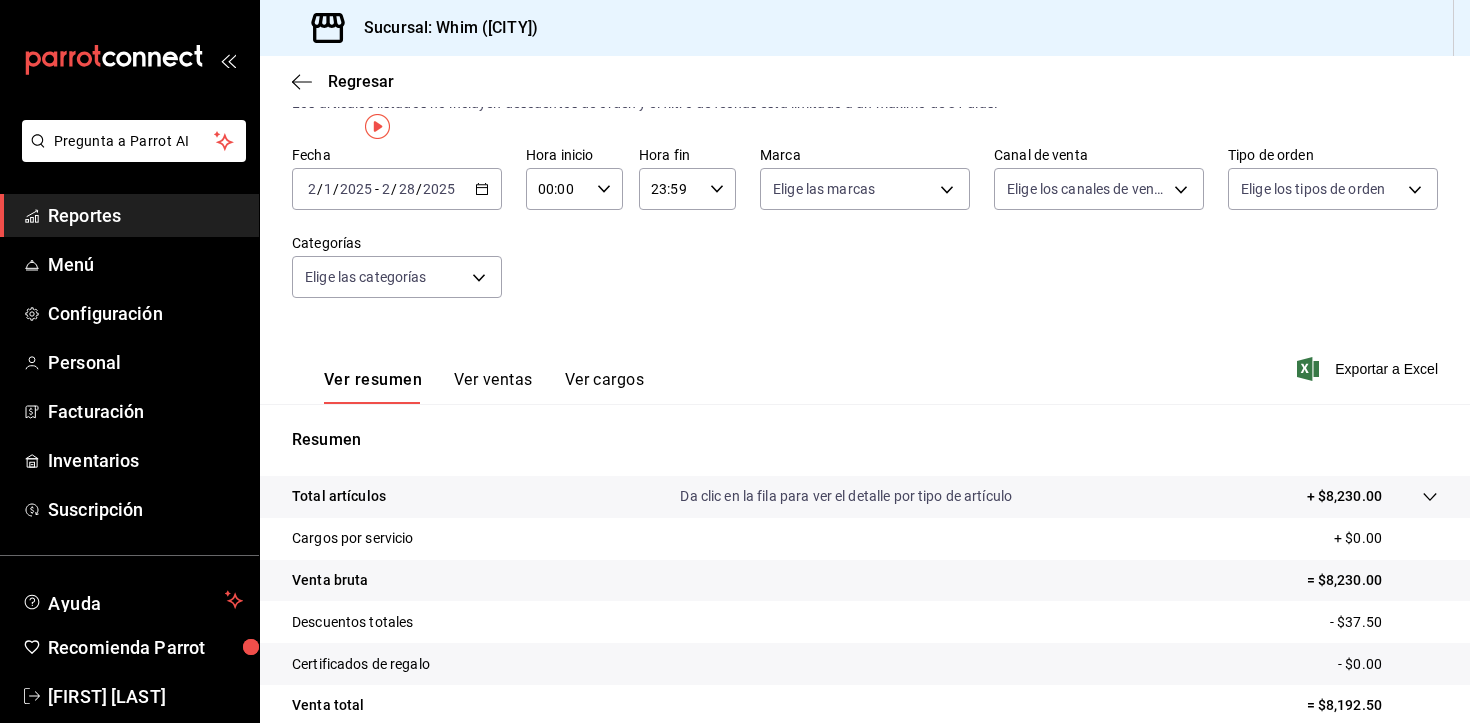 scroll, scrollTop: 0, scrollLeft: 0, axis: both 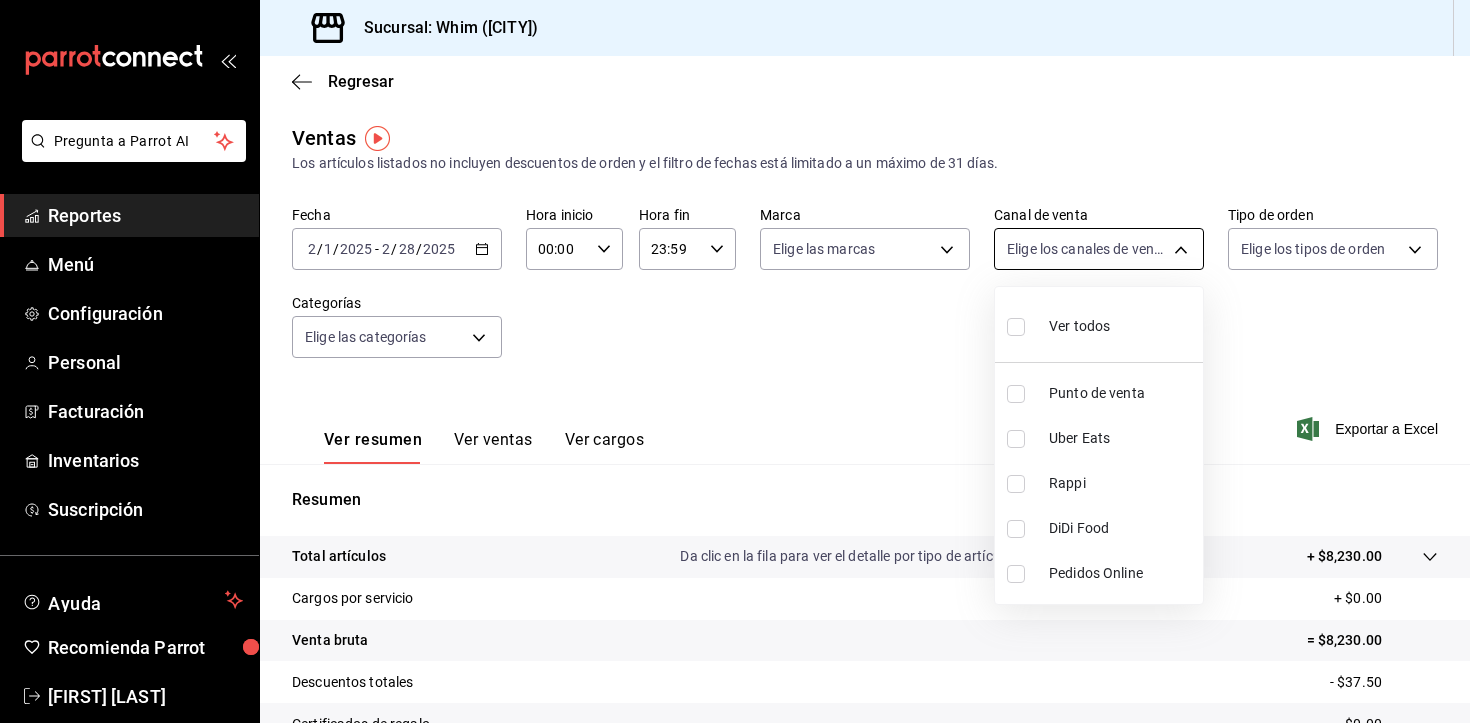click on "Pregunta a Parrot AI Reportes   Menú   Configuración   Personal   Facturación   Inventarios   Suscripción   Ayuda Recomienda Parrot   [FIRST] [LAST]   Sugerir nueva función   Sucursal: Whim ([CITY]) Regresar Ventas Los artículos listados no incluyen descuentos de orden y el filtro de fechas está limitado a un máximo de 31 días. Fecha [DATE]   [DATE] - [DATE] Hora inicio 00:00 Hora inicio Hora fin 23:59 Hora fin Marca Elige las marcas Canal de venta Elige los canales de venta Tipo de orden Elige los tipos de orden Categorías Elige las categorías Ver resumen Ver ventas Ver cargos Exportar a Excel Resumen Total artículos Da clic en la fila para ver el detalle por tipo de artículo + $8,230.00 Cargos por servicio + $0.00 Venta bruta = $8,230.00 Descuentos totales - $37.50 Certificados de regalo - $0.00 Venta total = $8,192.50 Impuestos - $1,130.00 Venta neta = $7,062.50 Pregunta a Parrot AI Reportes   Menú   Configuración   Personal   Facturación   Inventarios   Suscripción" at bounding box center [735, 361] 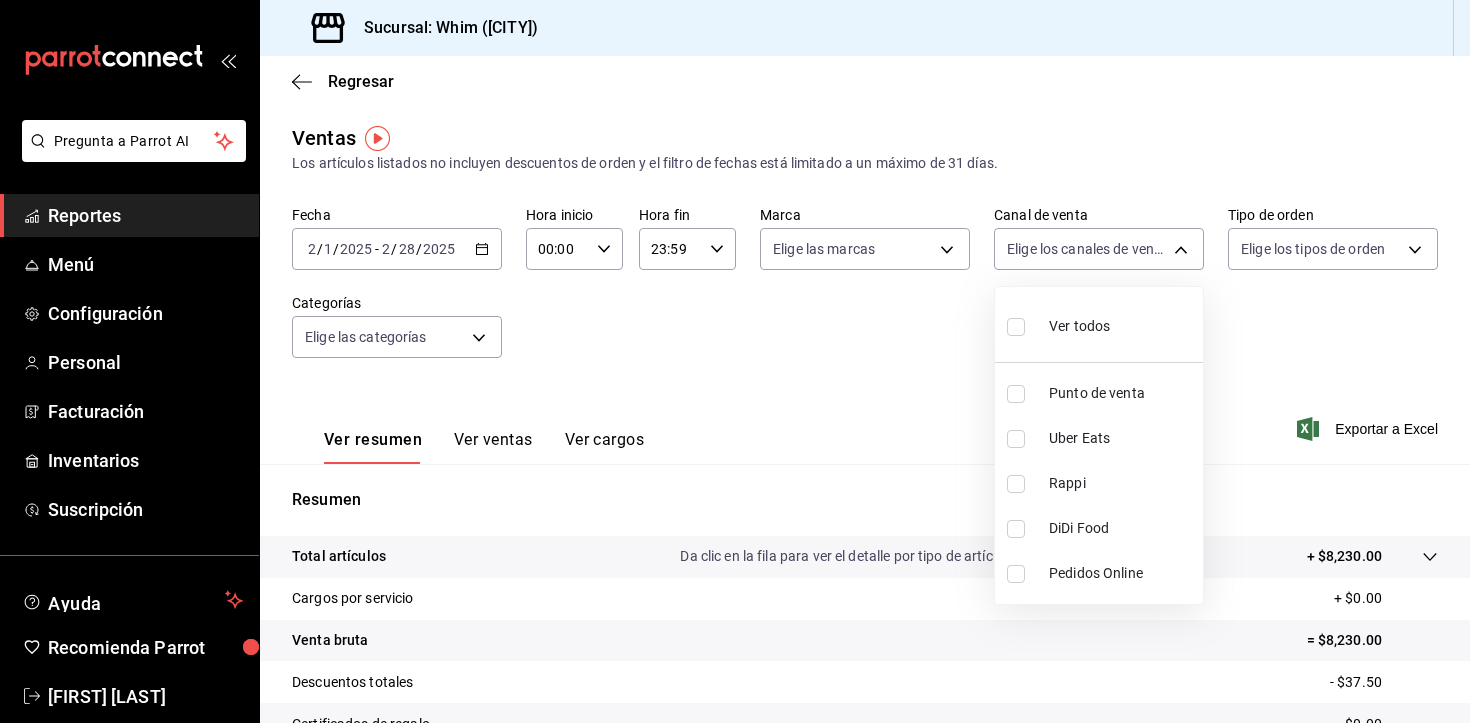 click at bounding box center (735, 361) 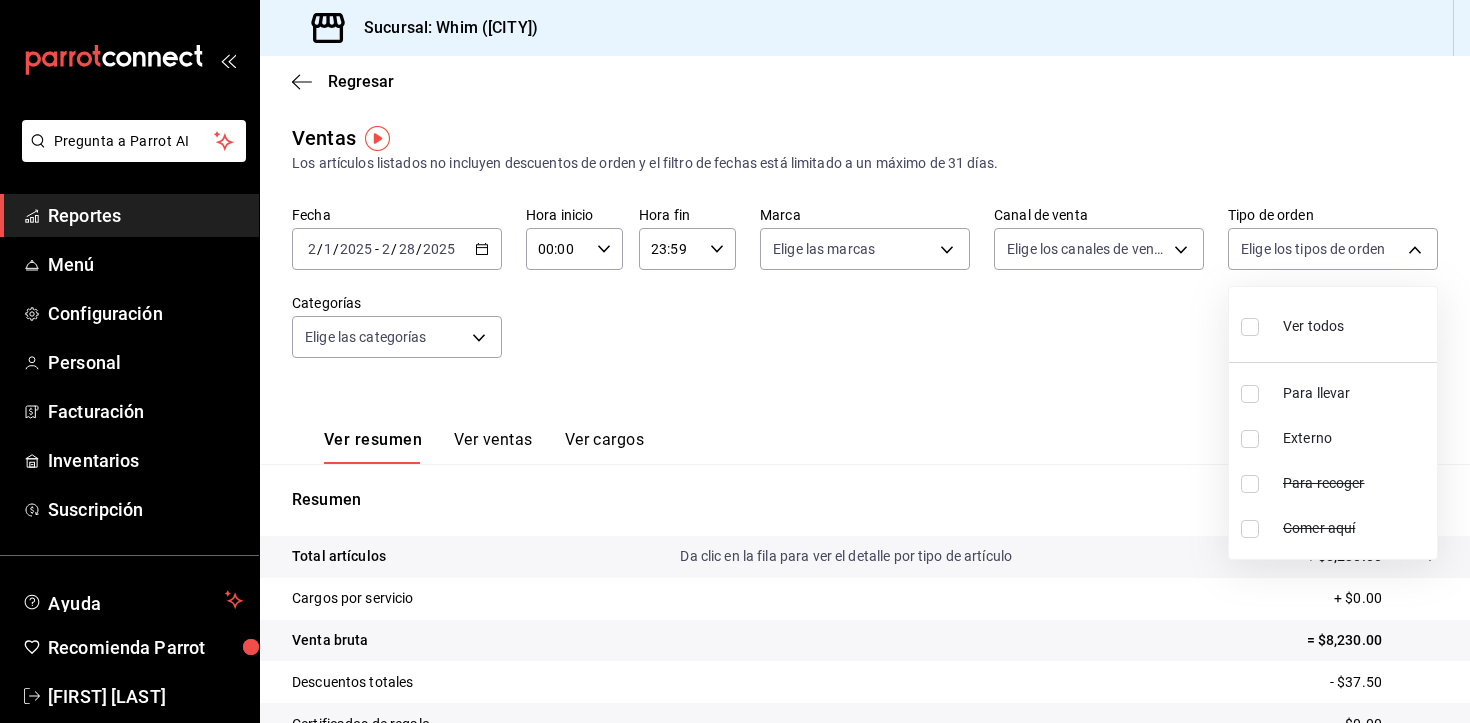 click on "Pregunta a Parrot AI Reportes   Menú   Configuración   Personal   Facturación   Inventarios   Suscripción   Ayuda Recomienda Parrot   [FIRST] [LAST]   Sugerir nueva función   Sucursal: Whim ([CITY]) Regresar Ventas Los artículos listados no incluyen descuentos de orden y el filtro de fechas está limitado a un máximo de 31 días. Fecha [DATE]   [DATE] - [DATE] Hora inicio 00:00 Hora inicio Hora fin 23:59 Hora fin Marca Elige las marcas Canal de venta Elige los canales de venta Tipo de orden Elige los tipos de orden Categorías Elige las categorías Ver resumen Ver ventas Ver cargos Exportar a Excel Resumen Total artículos Da clic en la fila para ver el detalle por tipo de artículo + $8,230.00 Cargos por servicio + $0.00 Venta bruta = $8,230.00 Descuentos totales - $37.50 Certificados de regalo - $0.00 Venta total = $8,192.50 Impuestos - $1,130.00 Venta neta = $7,062.50 Pregunta a Parrot AI Reportes   Menú   Configuración   Personal   Facturación   Inventarios   Suscripción" at bounding box center (735, 361) 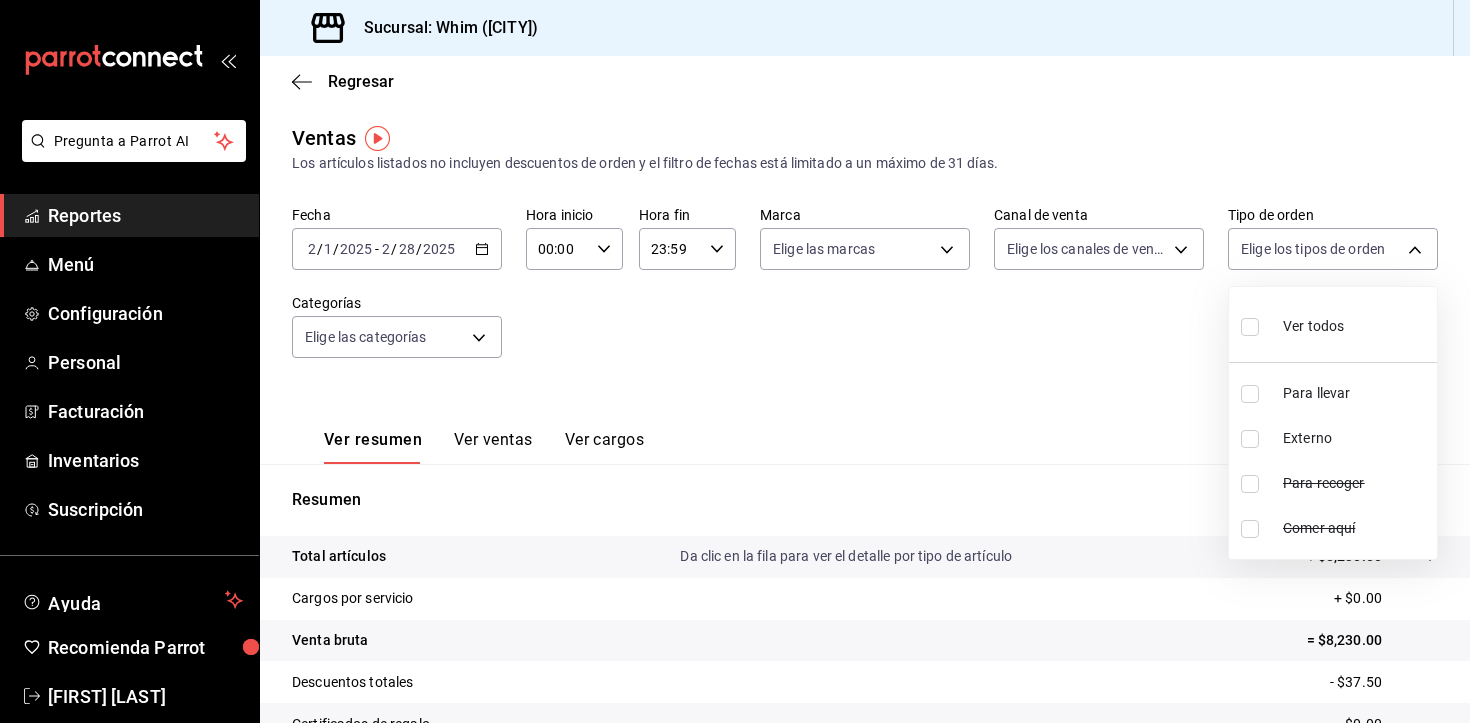 click at bounding box center (735, 361) 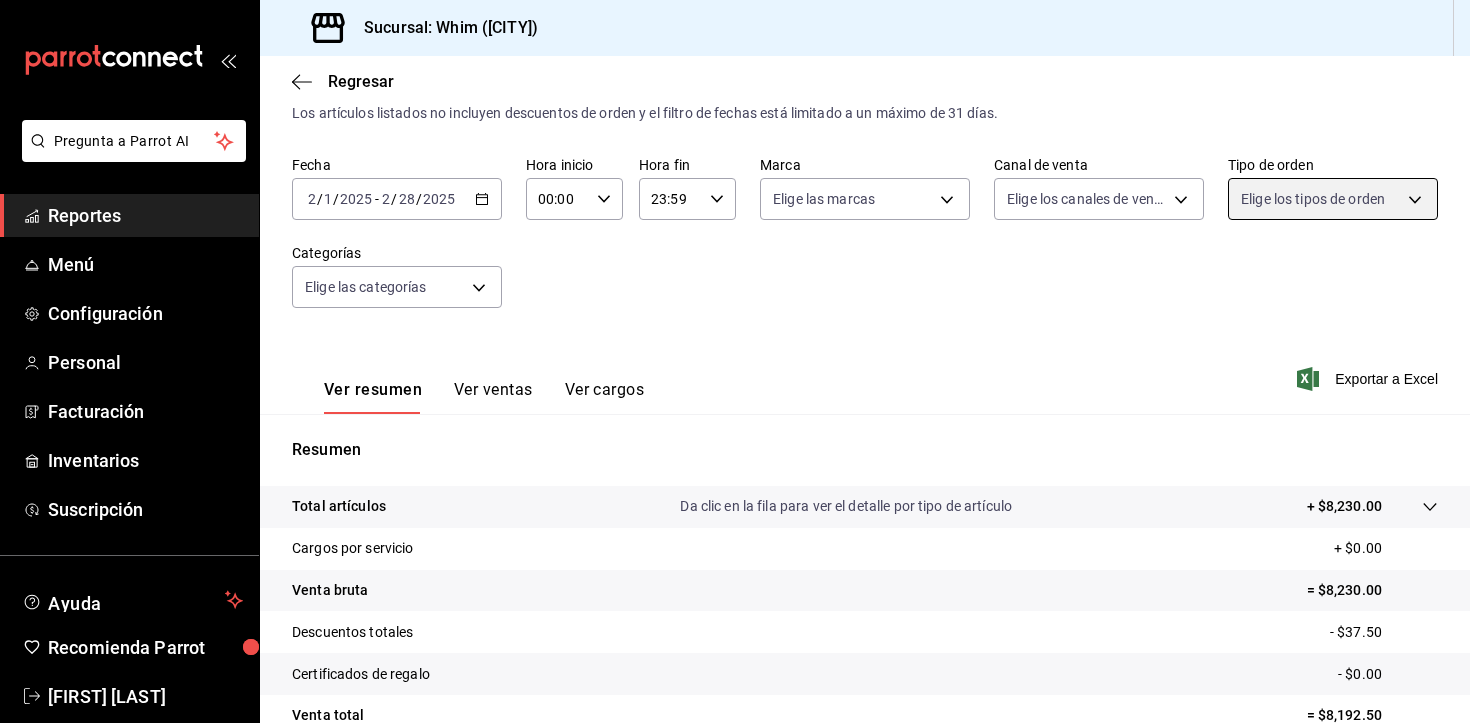 scroll, scrollTop: 235, scrollLeft: 0, axis: vertical 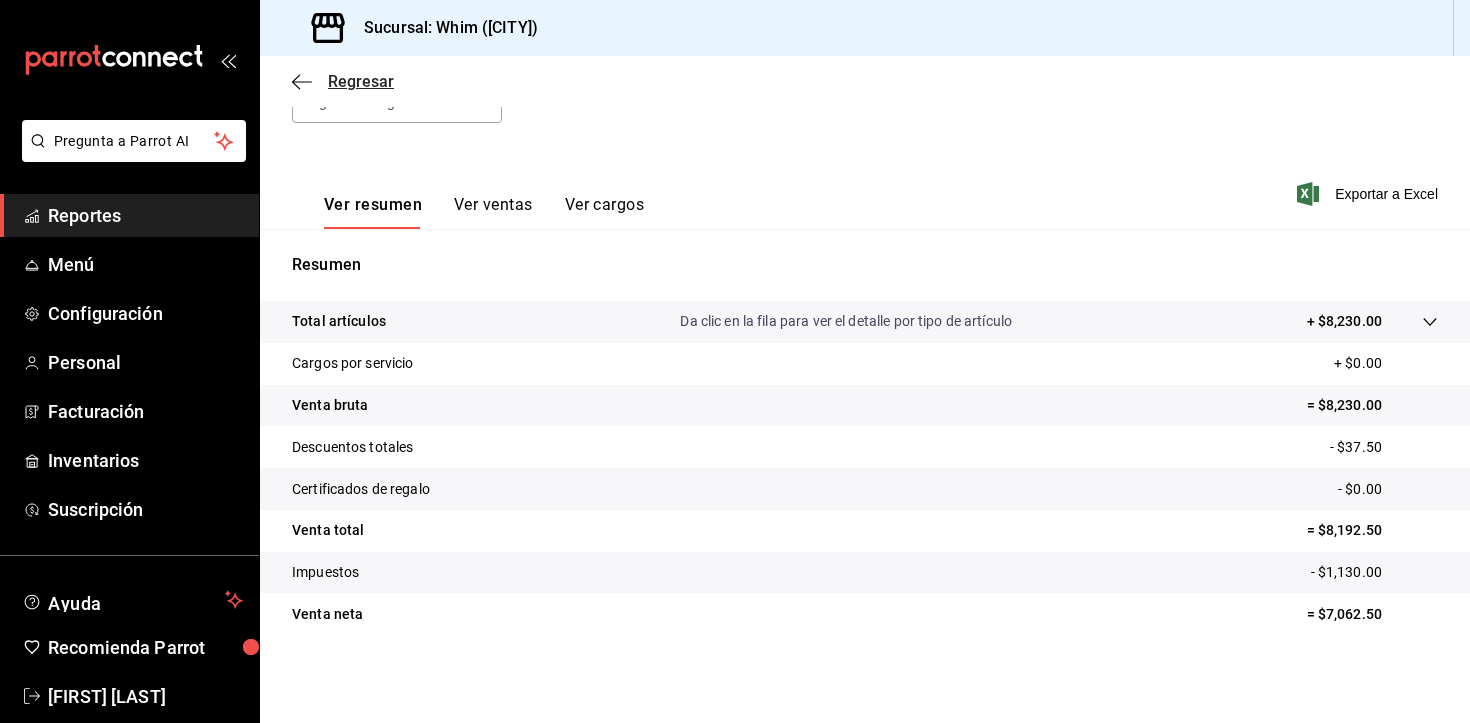 click 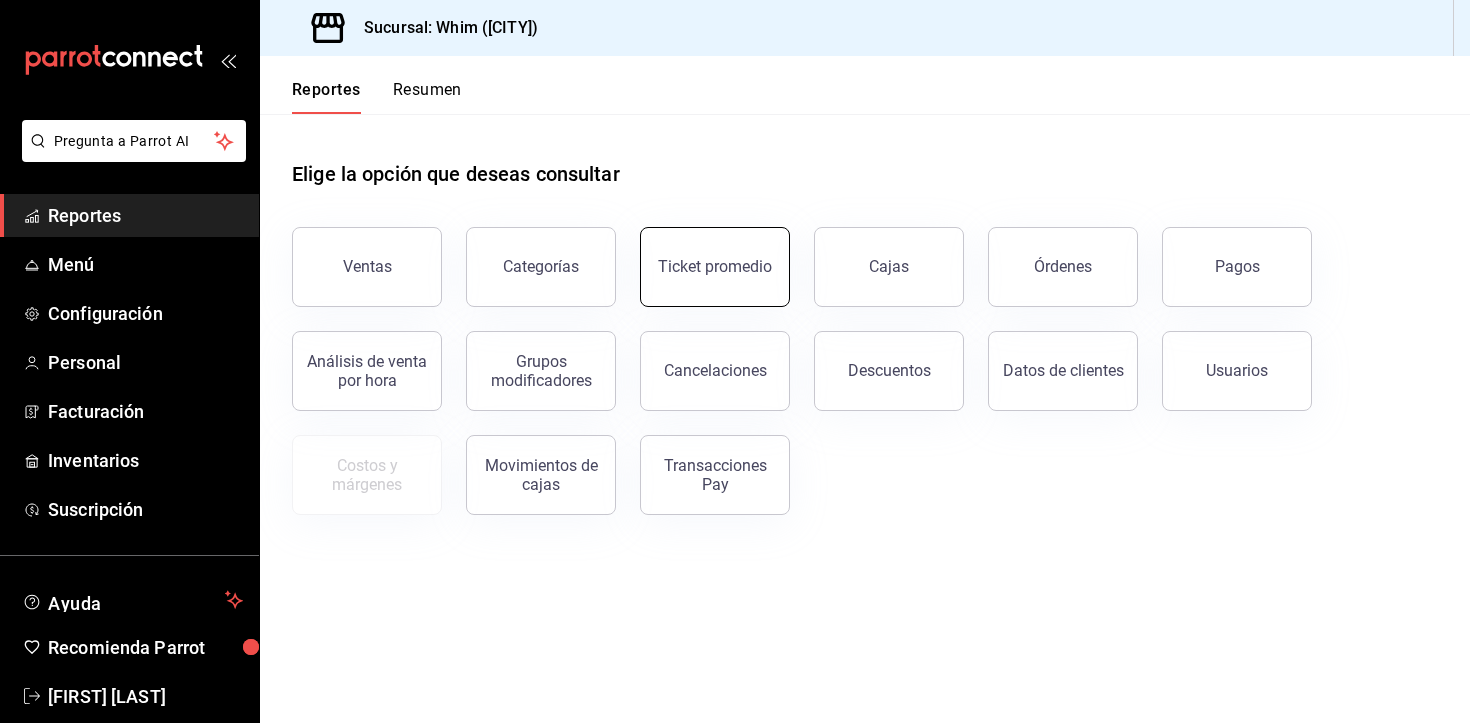 click on "Ticket promedio" at bounding box center (715, 267) 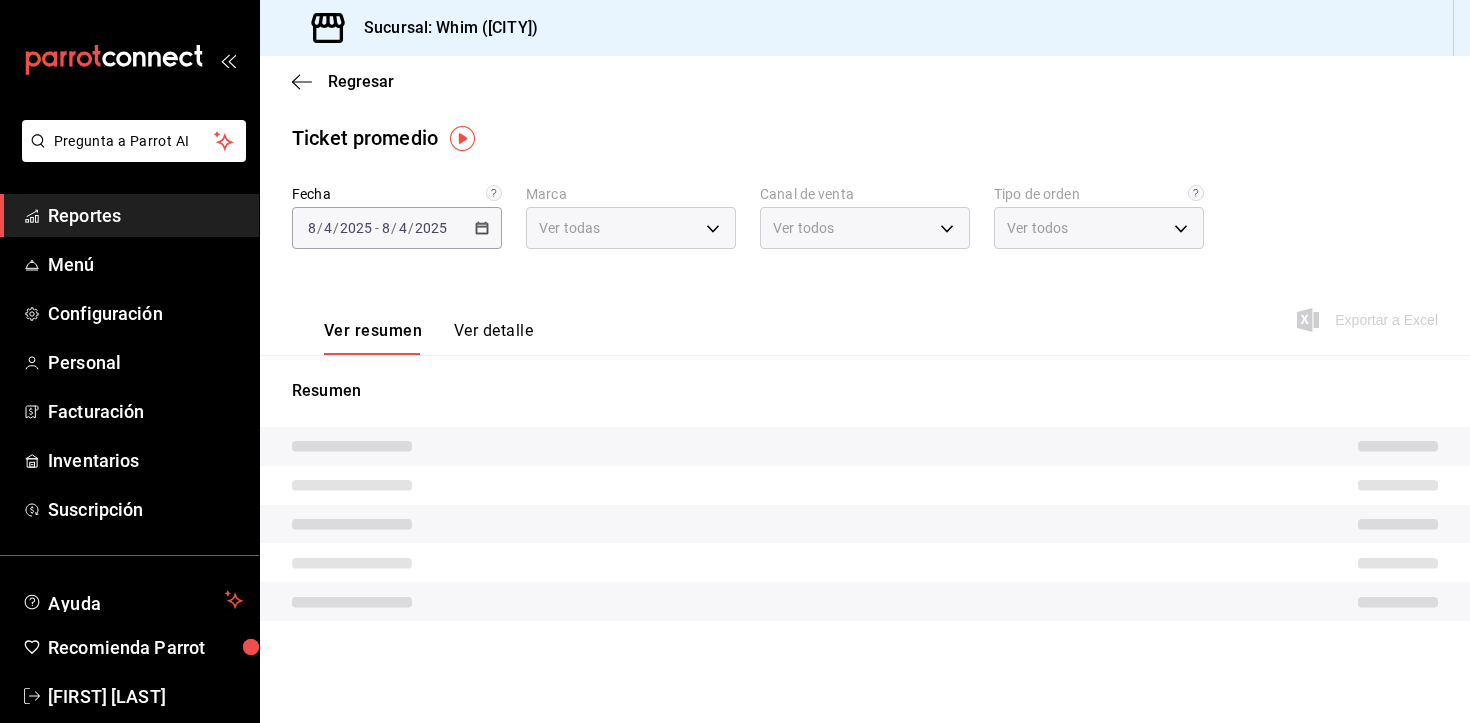 type on "ce59122c-6f39-4f82-a36a-141610659264" 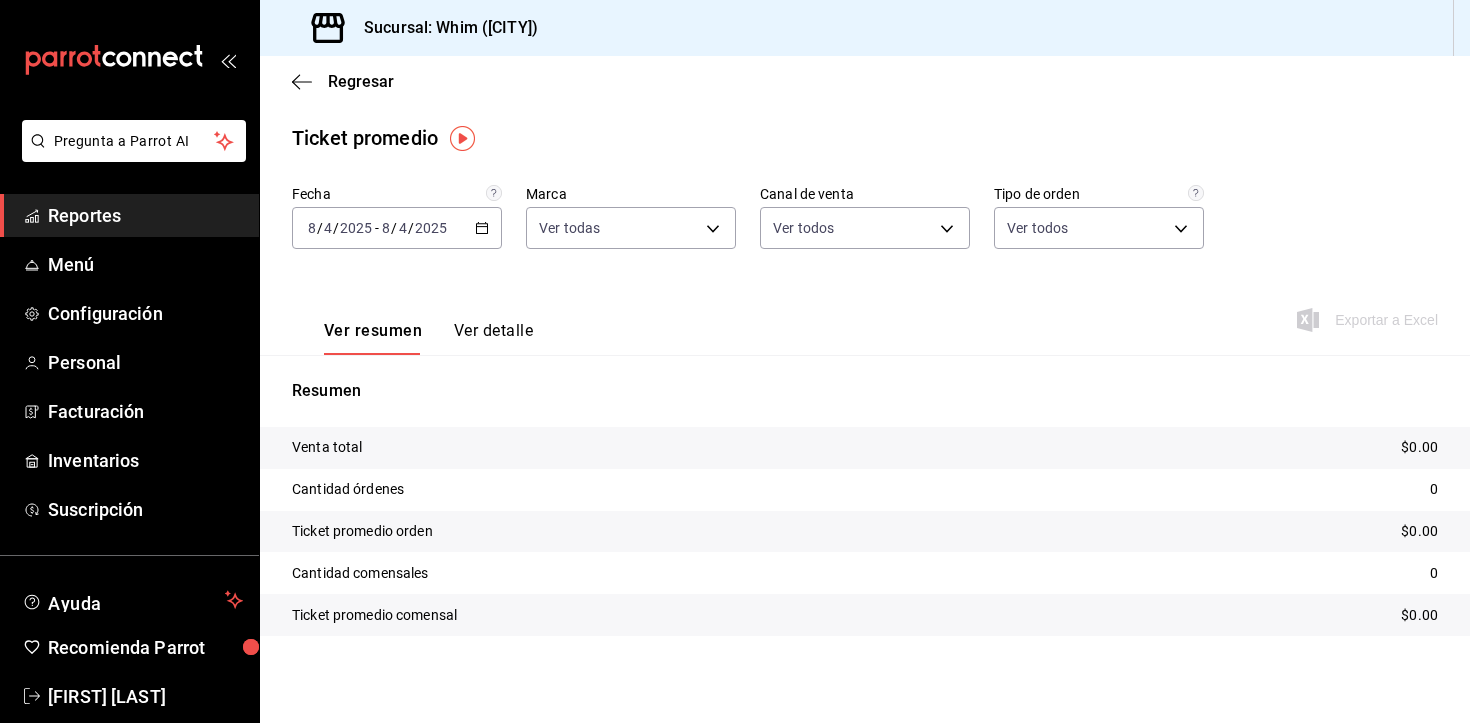 click on "[DATE] [DATE] - [DATE] [DATE]" at bounding box center (397, 228) 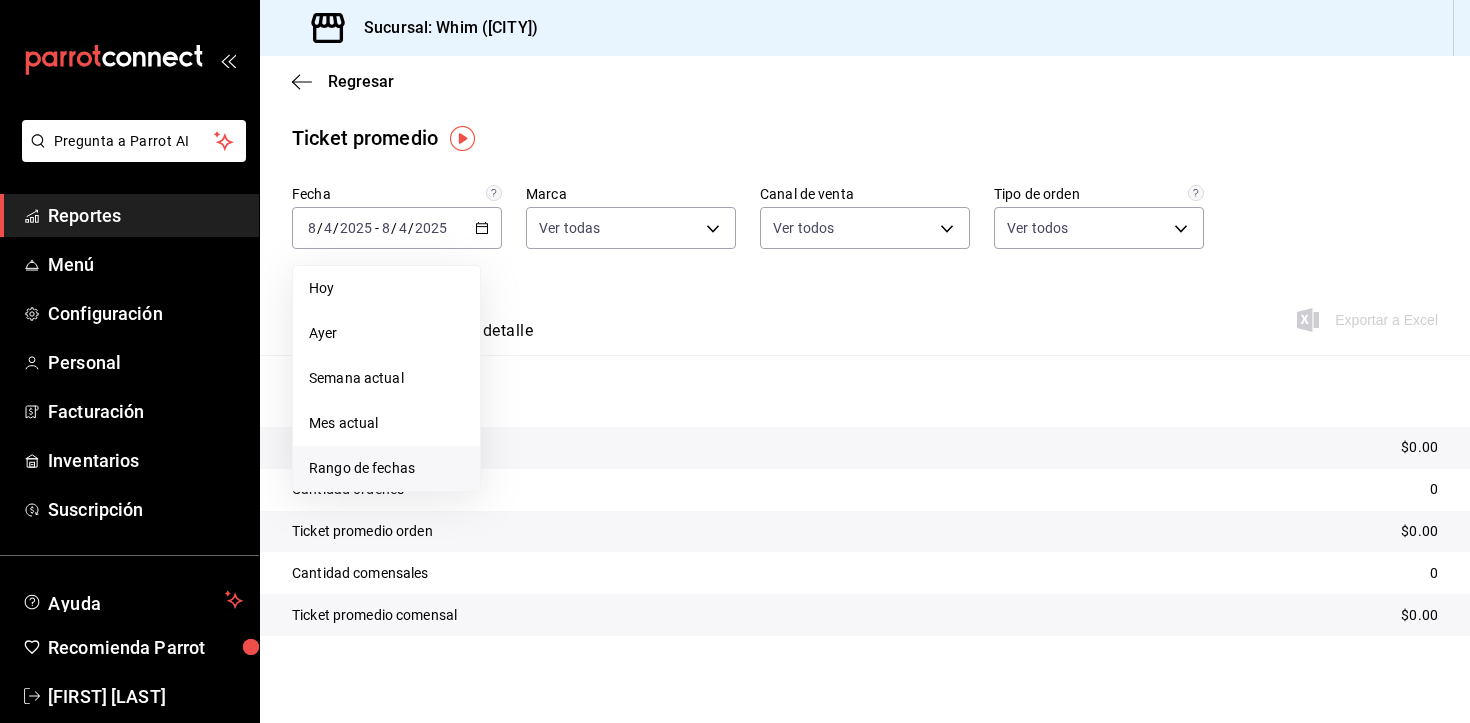 click on "Rango de fechas" at bounding box center (386, 468) 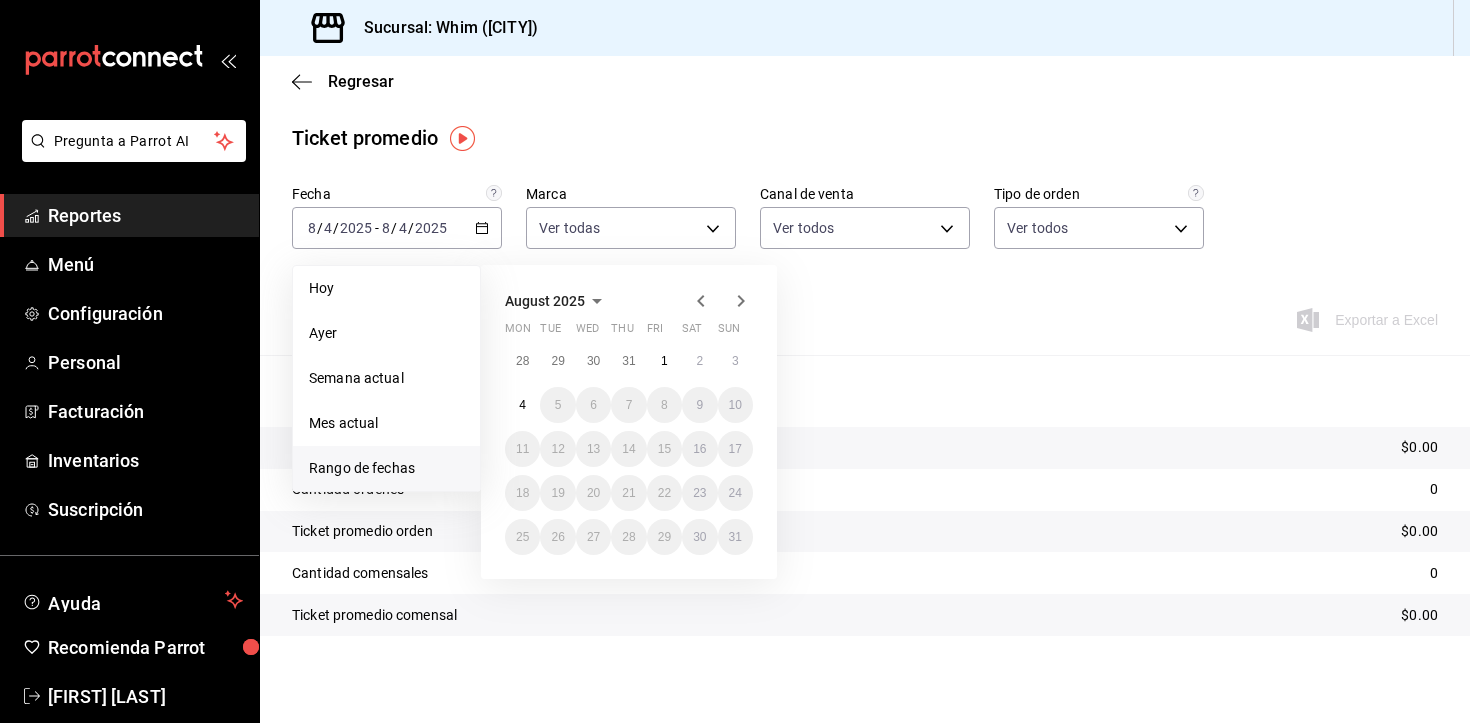 click 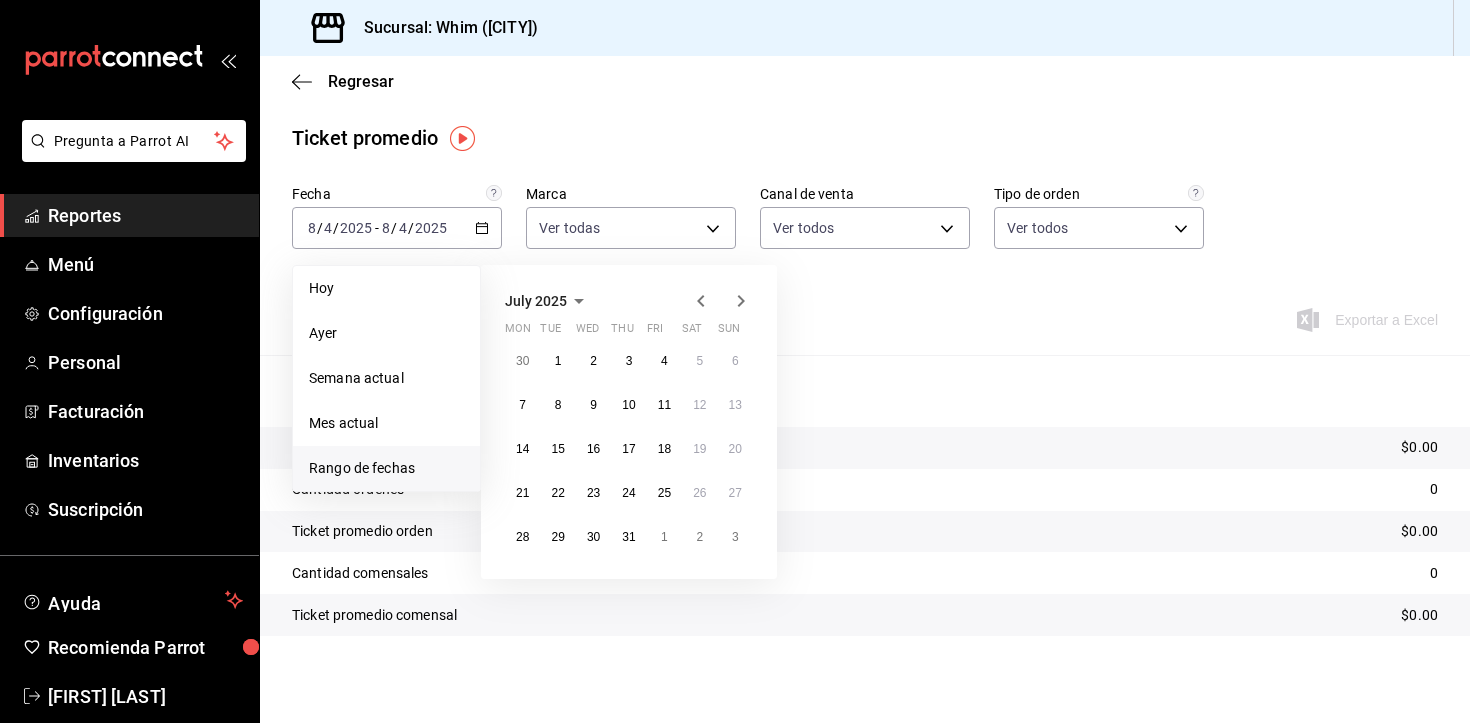 click 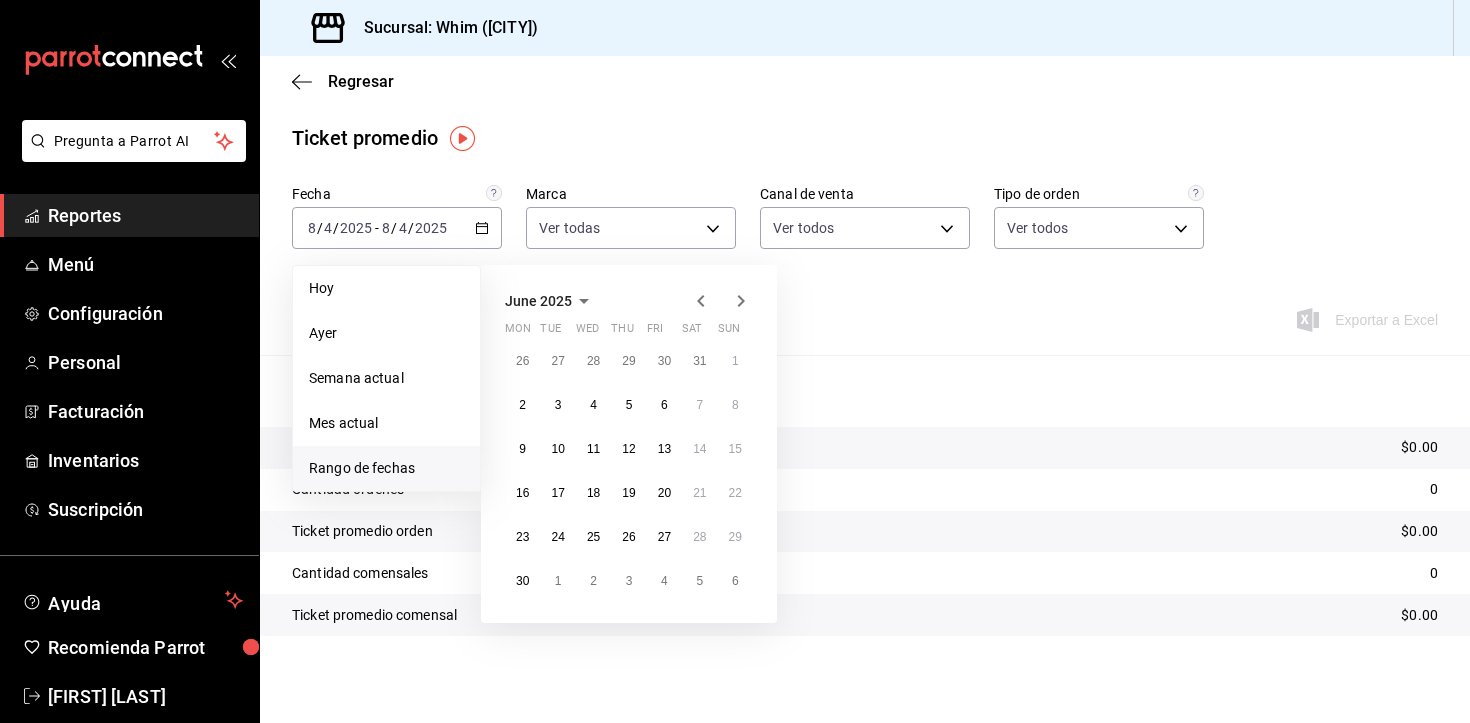 click 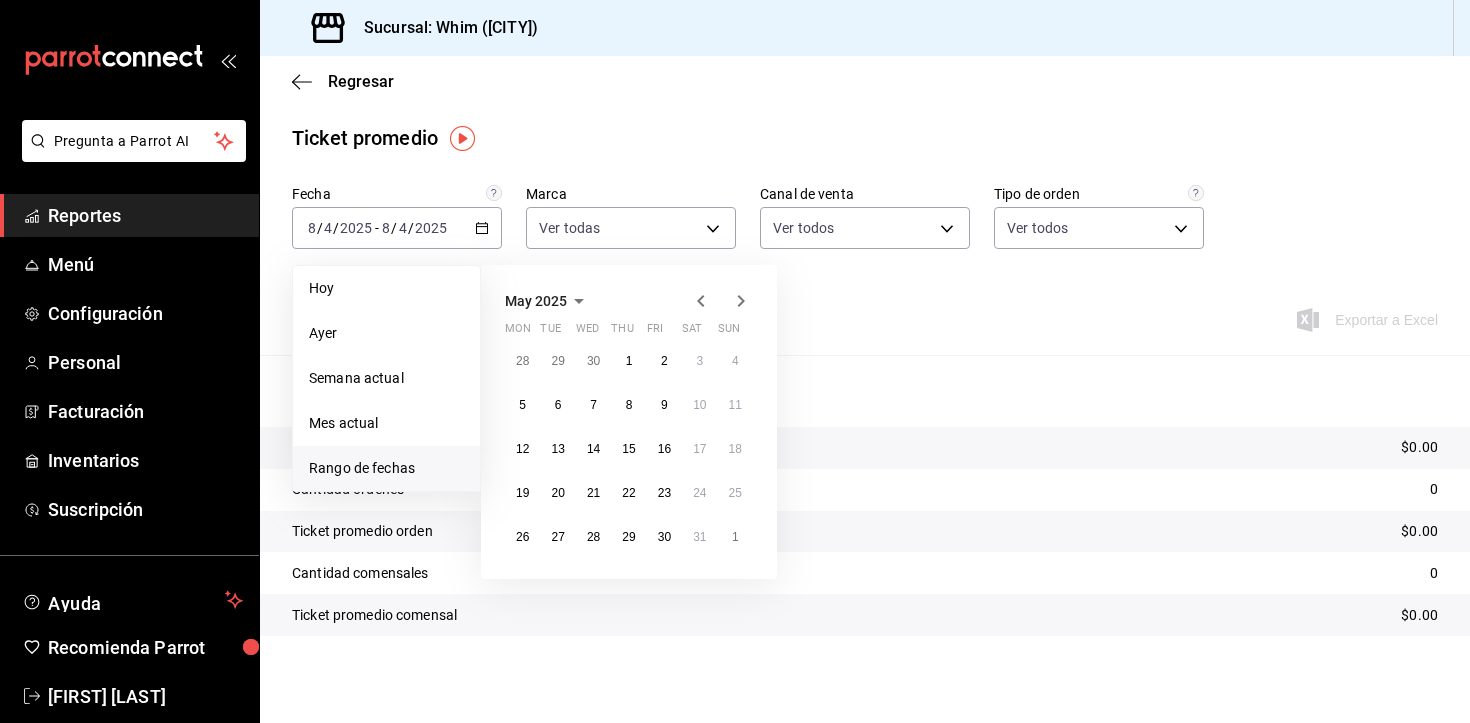 click 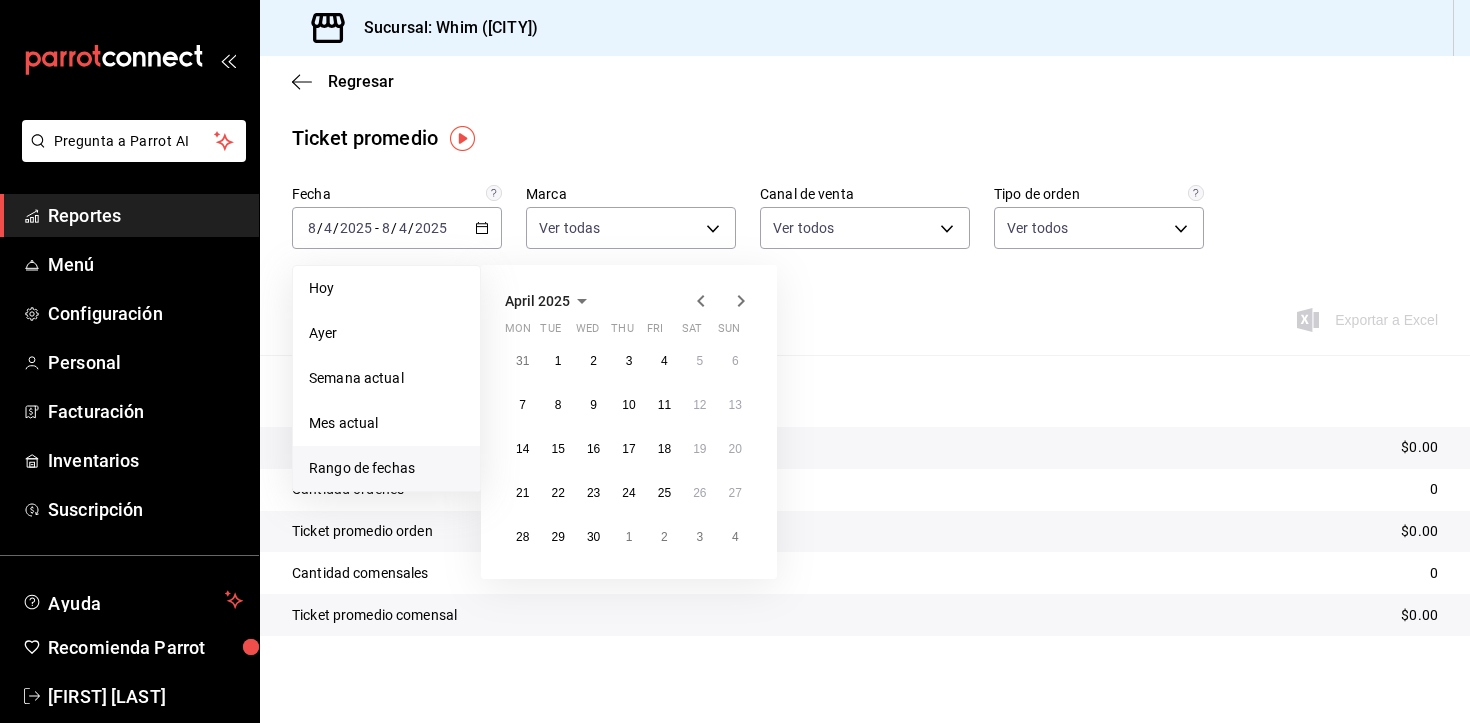 click 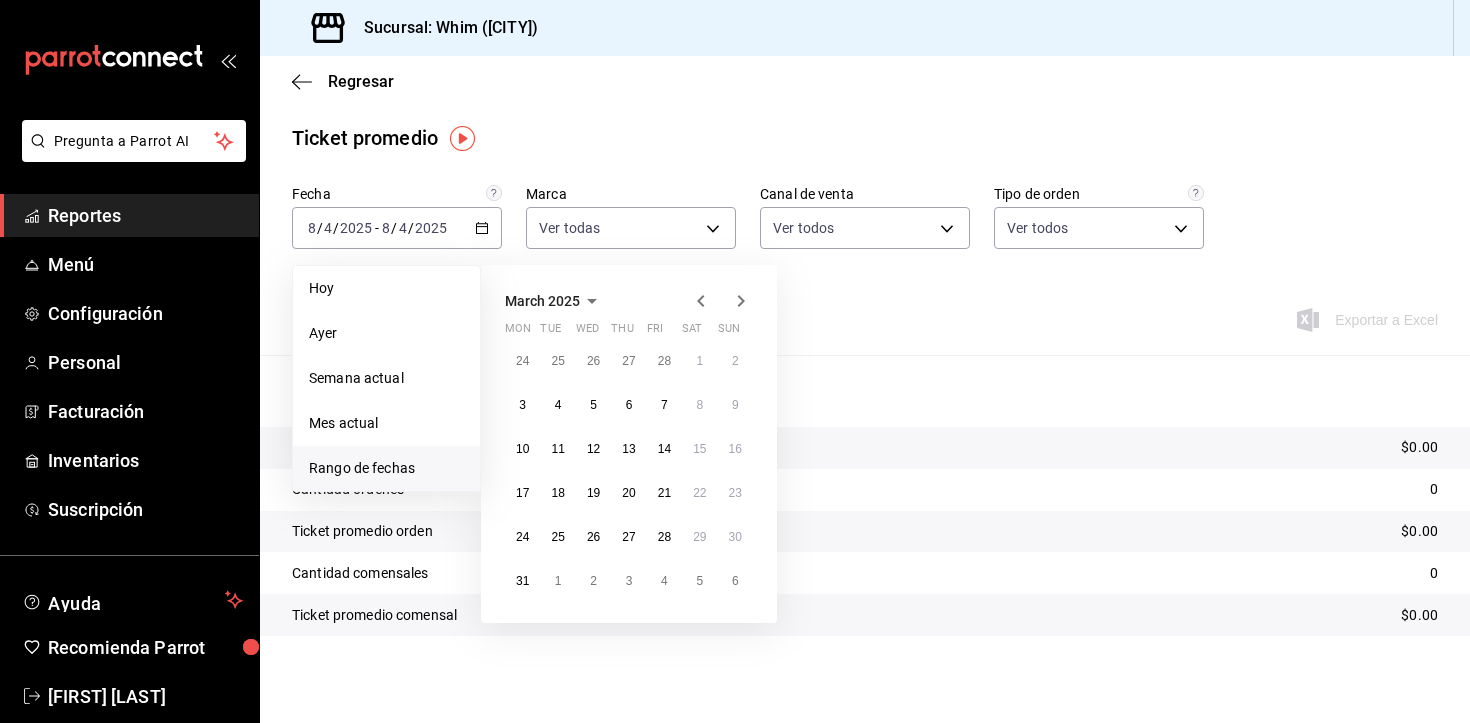 click 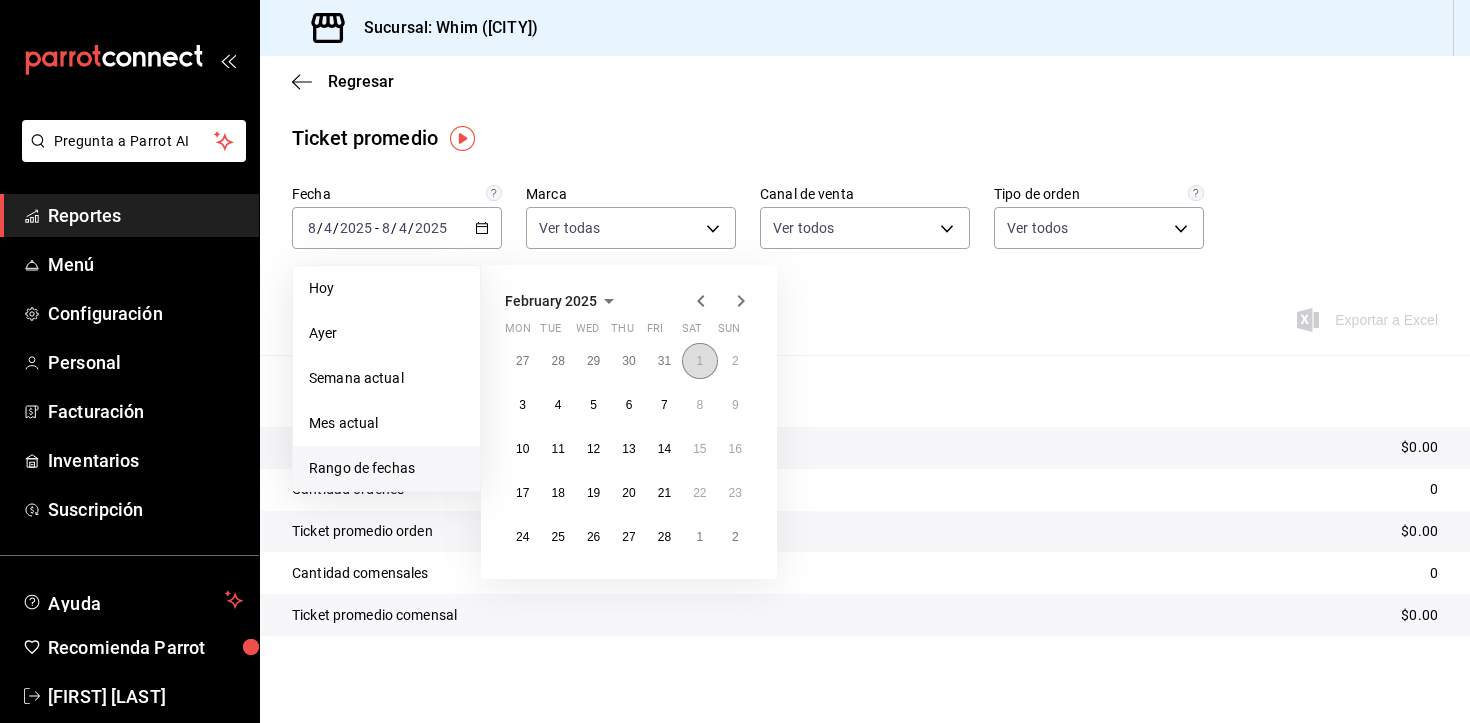 click on "1" at bounding box center (699, 361) 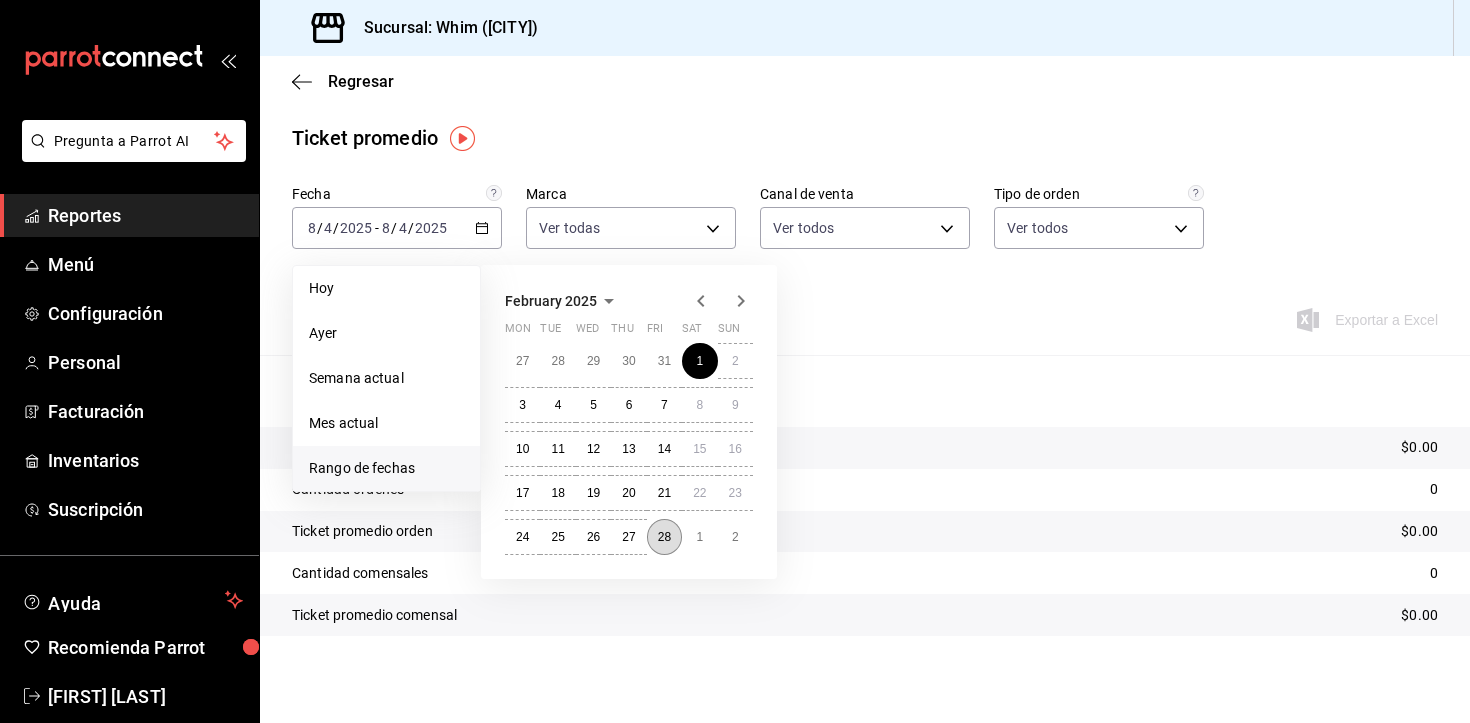 click on "28" at bounding box center [664, 537] 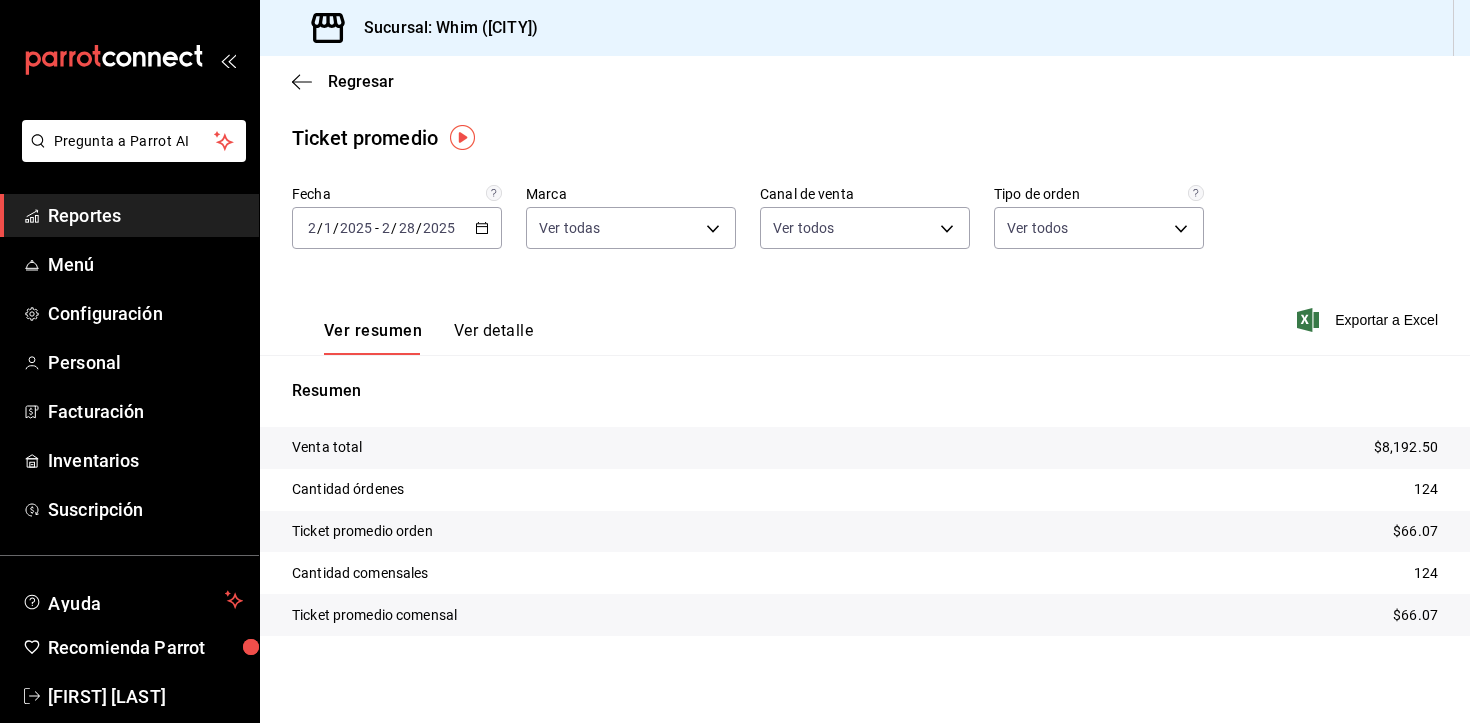 scroll, scrollTop: 1, scrollLeft: 0, axis: vertical 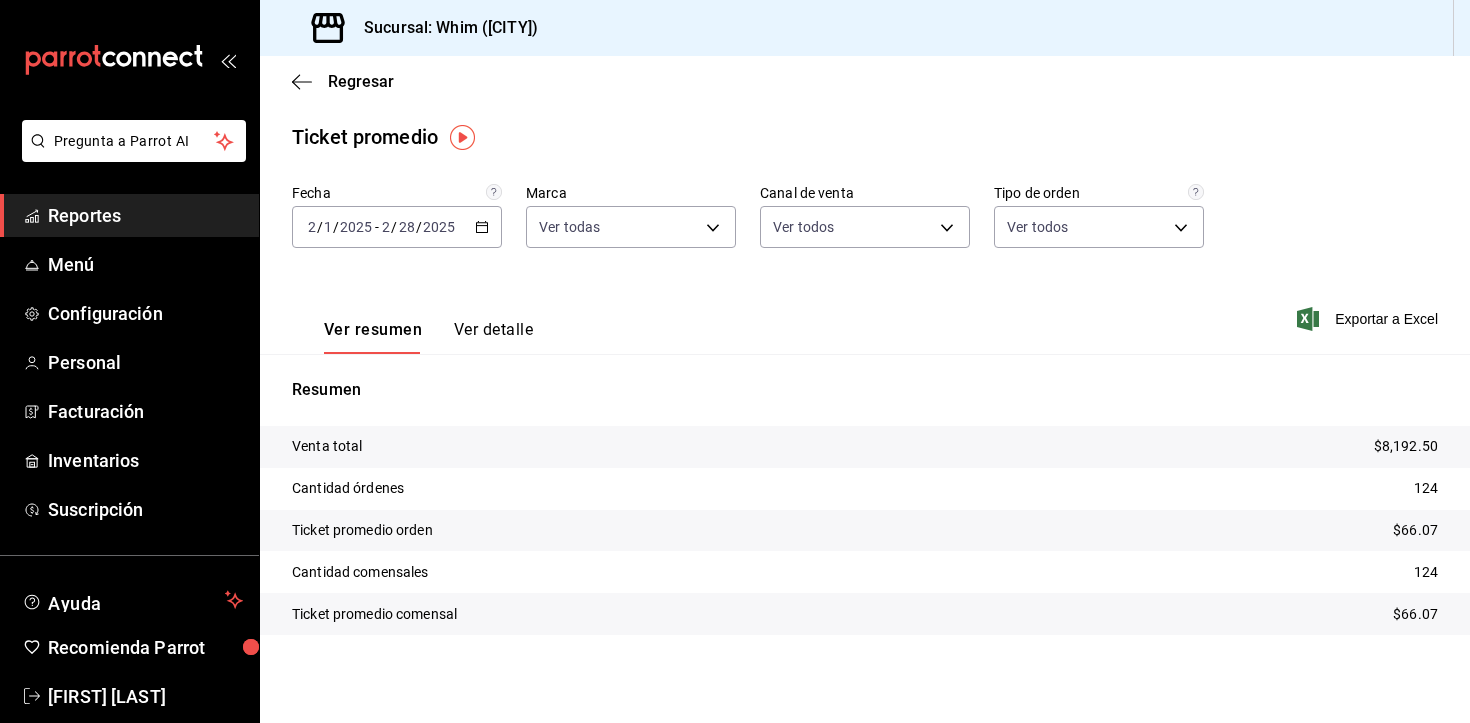 click on "28" at bounding box center (407, 227) 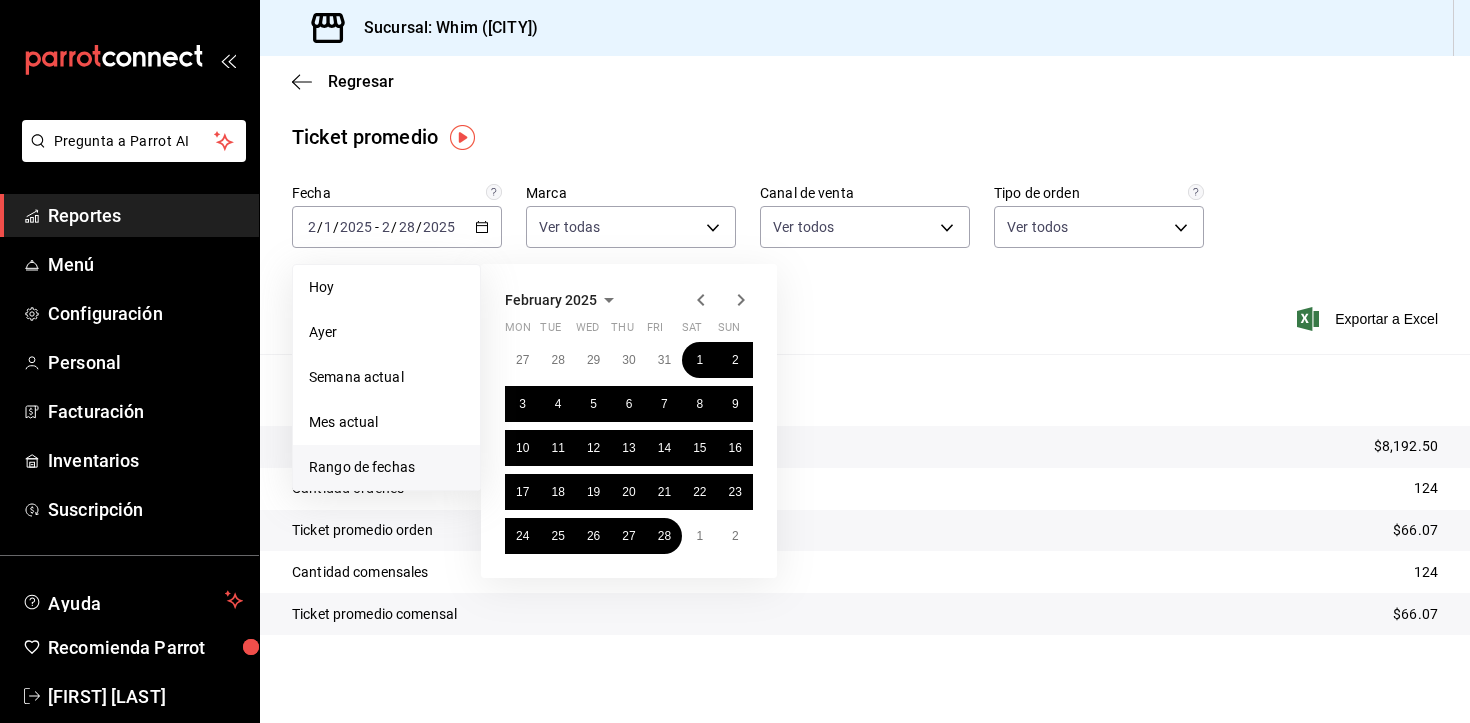 click 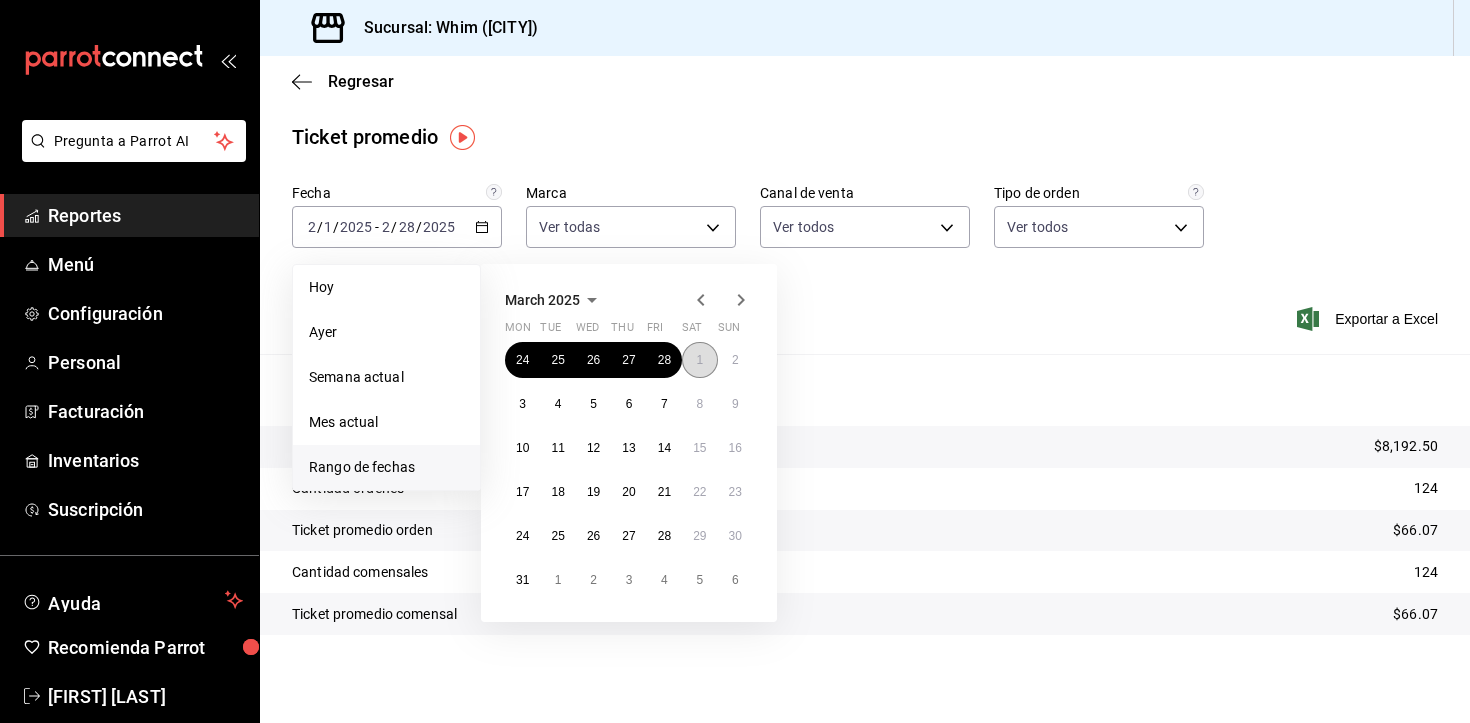click on "1" at bounding box center [699, 360] 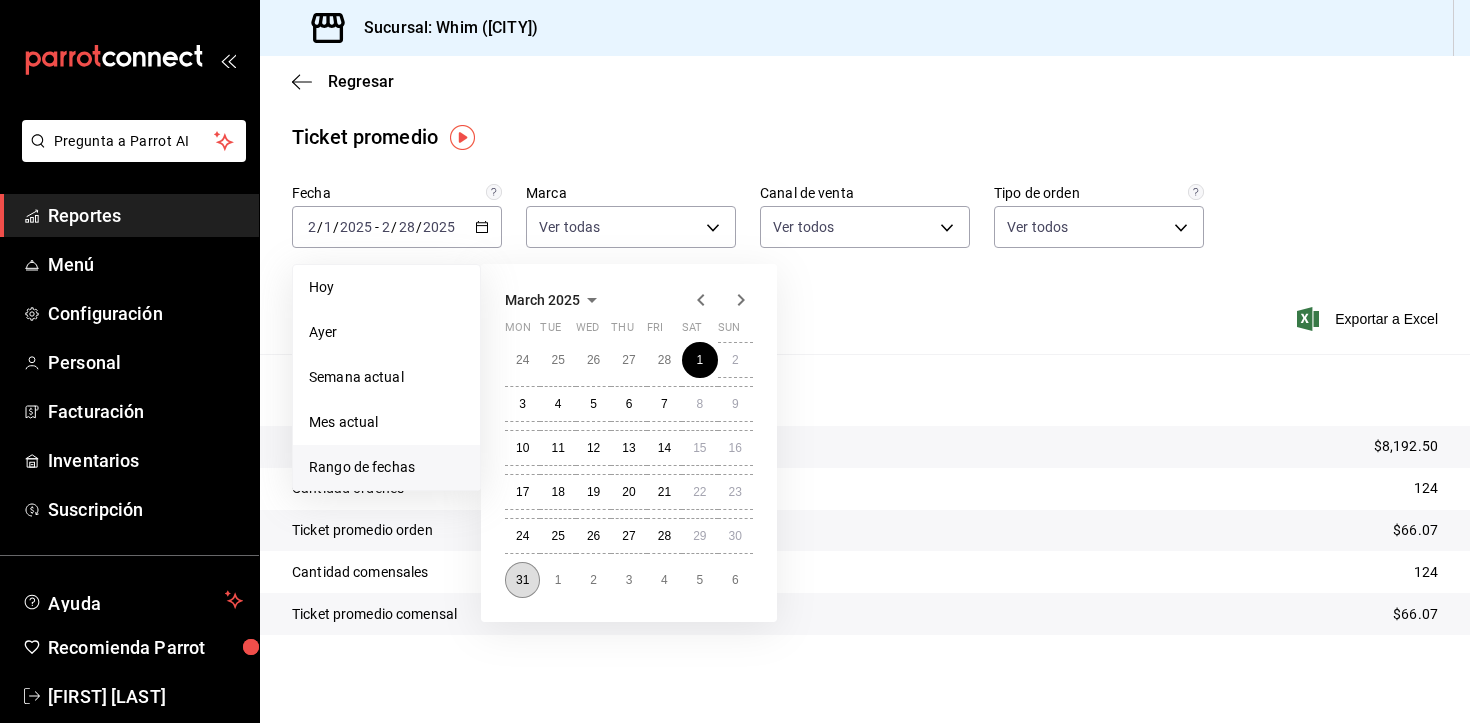 click on "31" at bounding box center (522, 580) 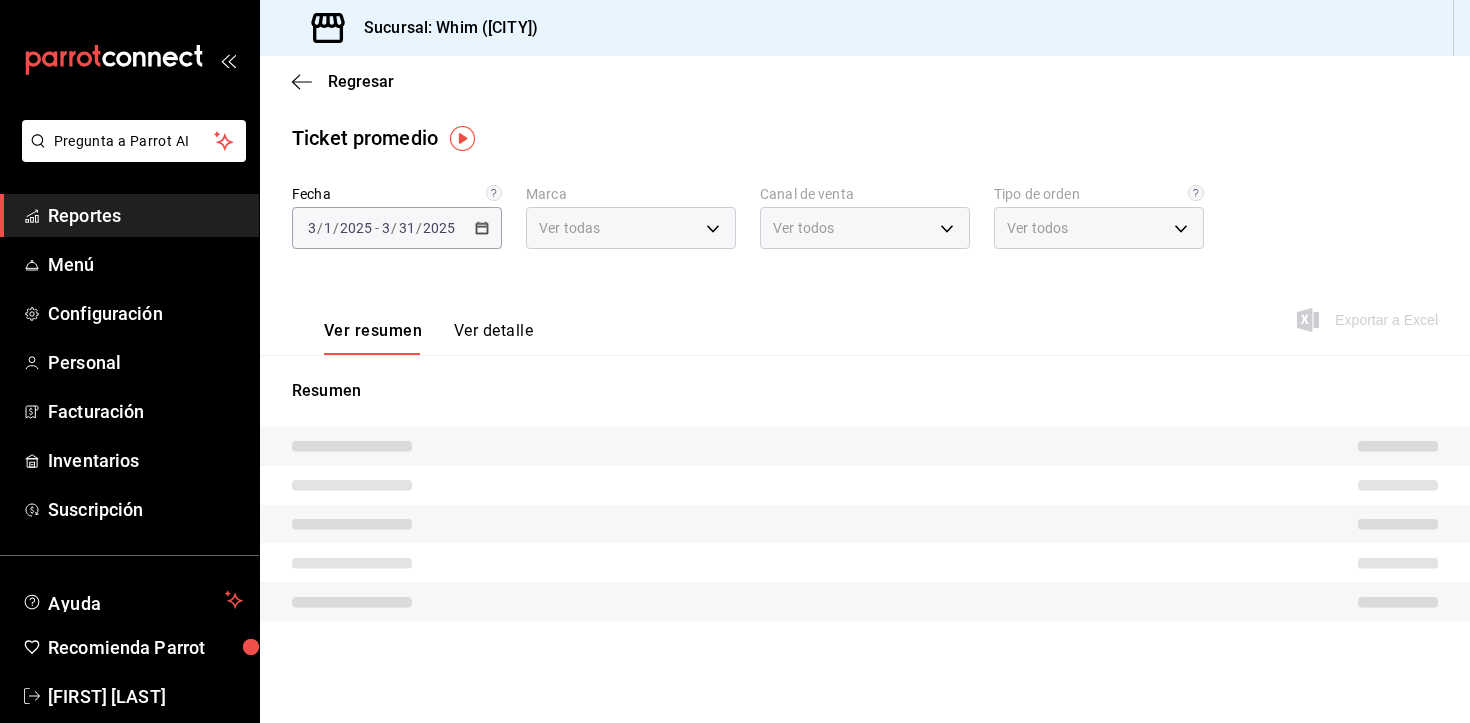 scroll, scrollTop: 0, scrollLeft: 0, axis: both 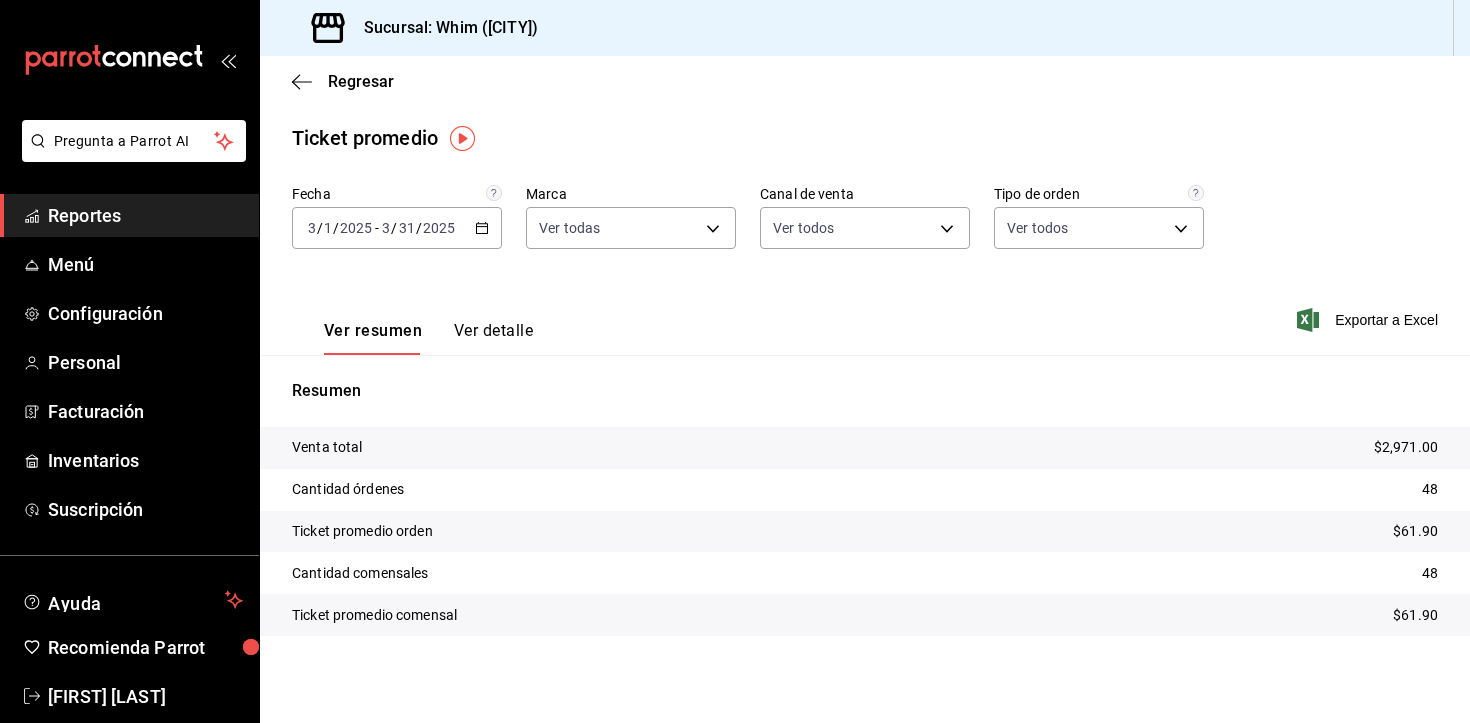 click on "[DATE] [DATE] - [DATE] [DATE]" at bounding box center (397, 228) 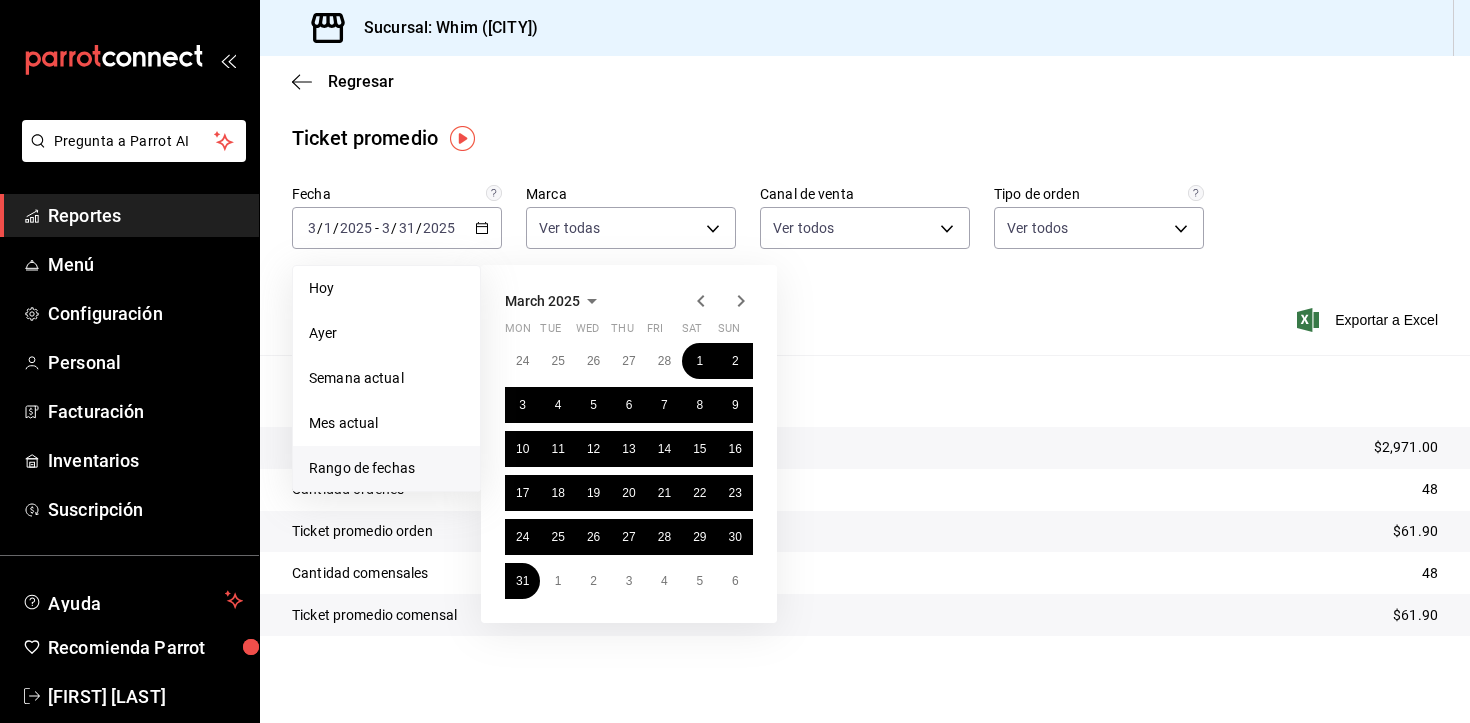 click 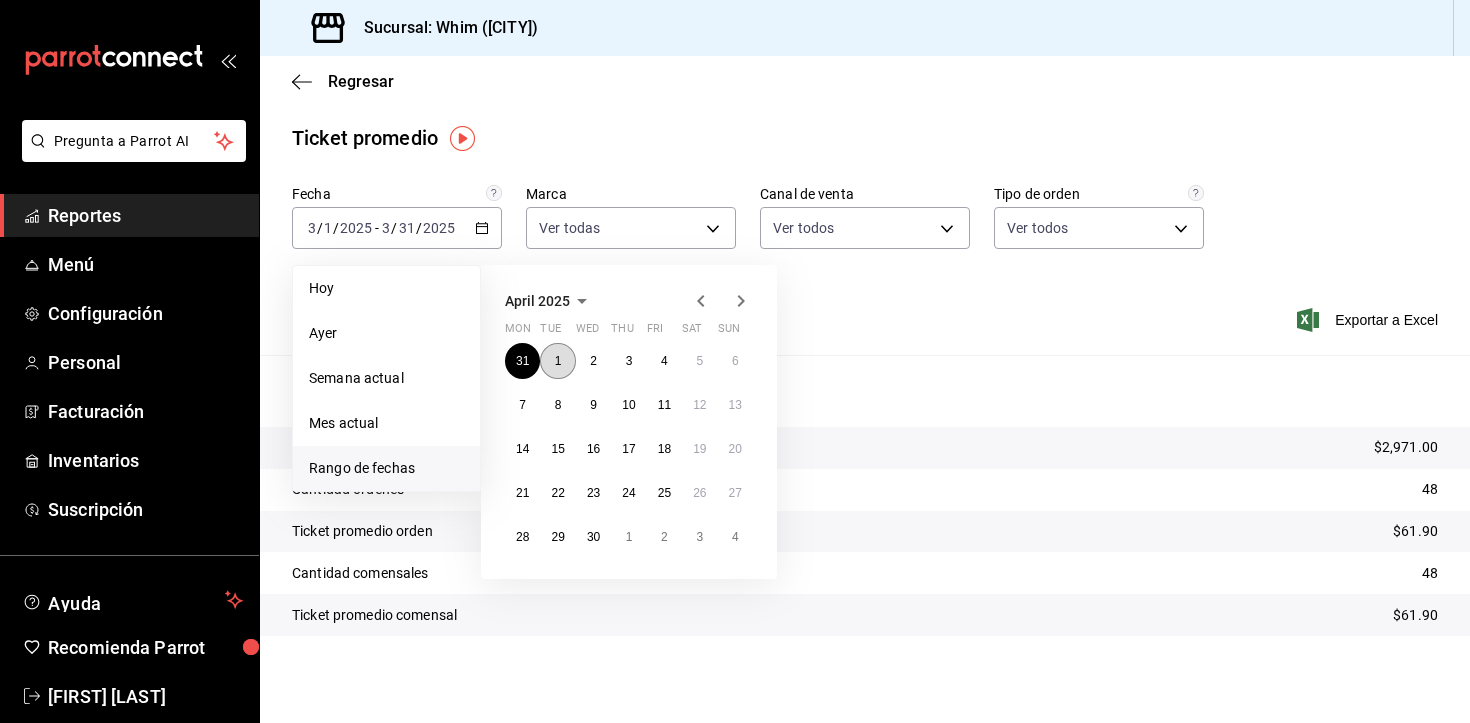click on "1" at bounding box center [557, 361] 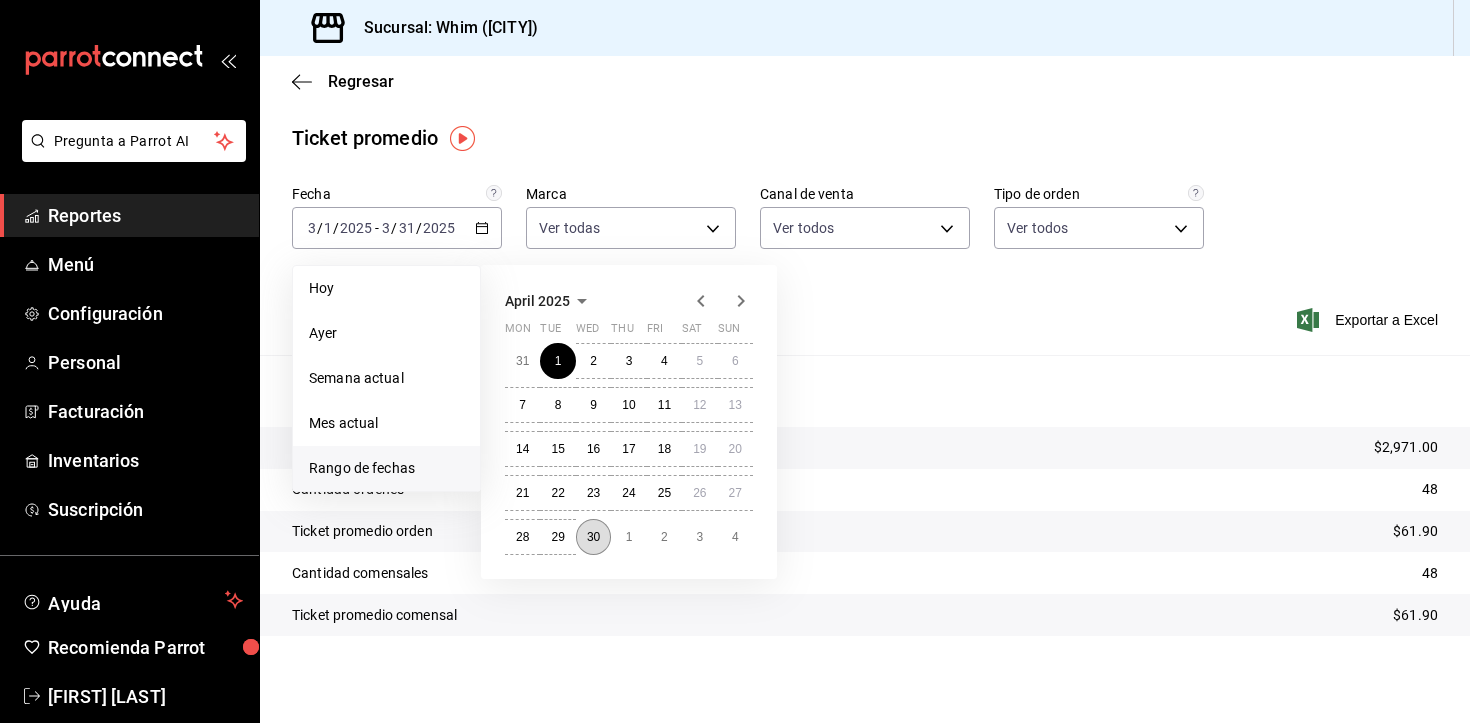 click on "30" at bounding box center [593, 537] 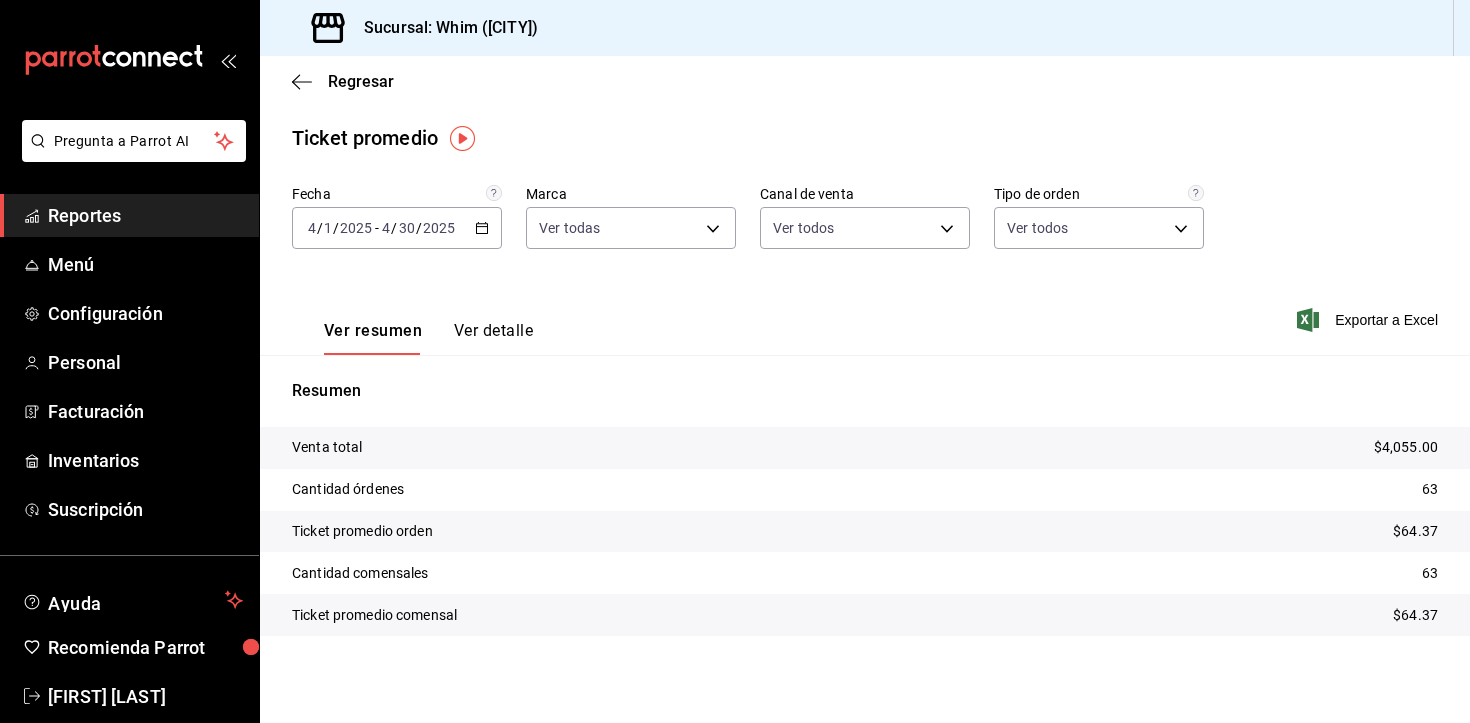scroll, scrollTop: 1, scrollLeft: 0, axis: vertical 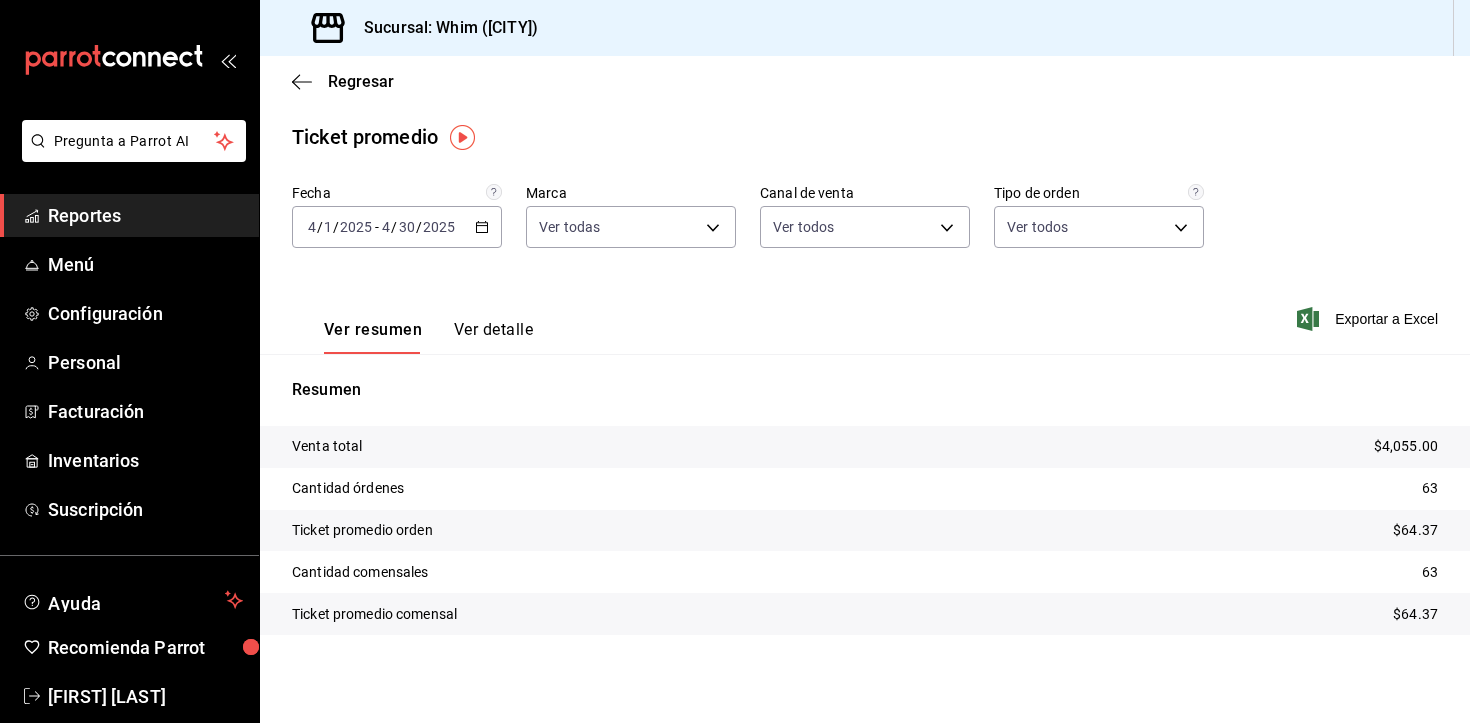 click on "[DATE] [DATE] - [DATE] [DATE]" at bounding box center [397, 227] 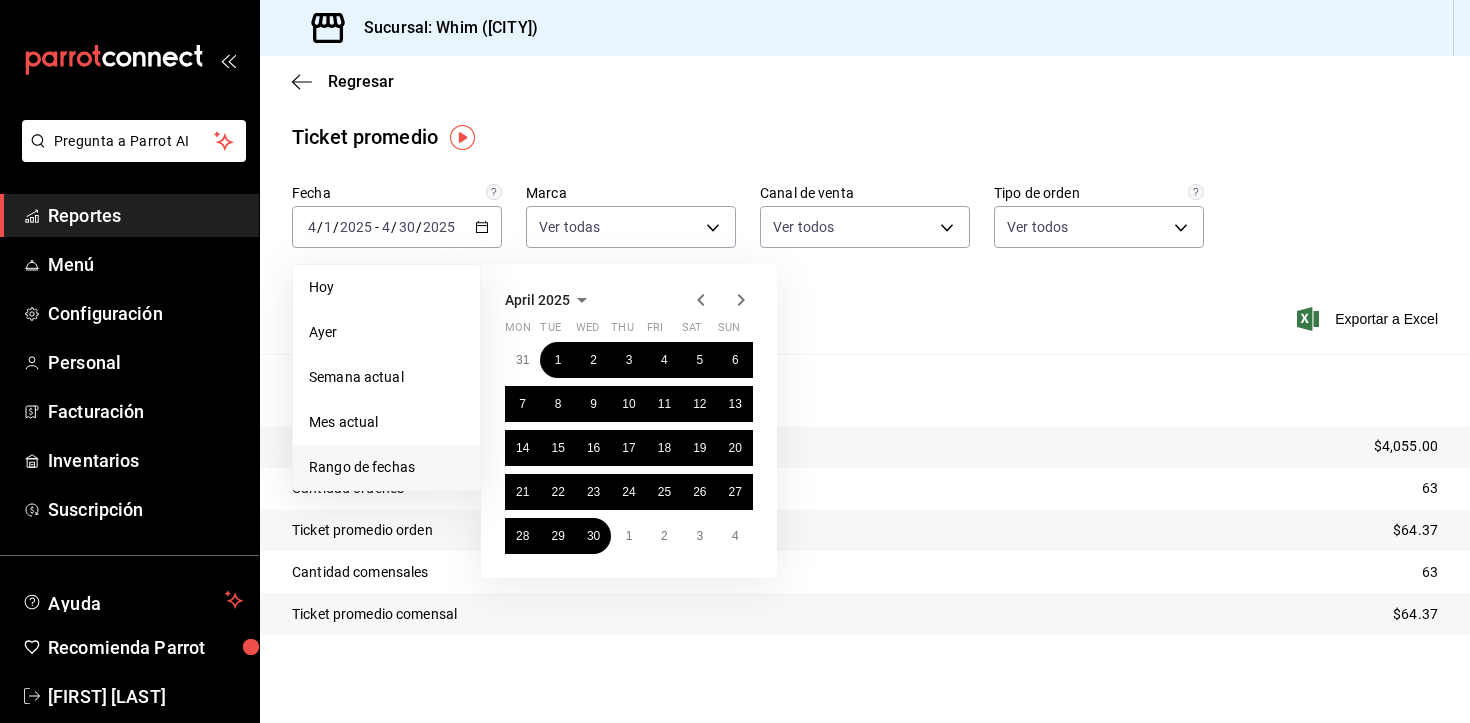 click 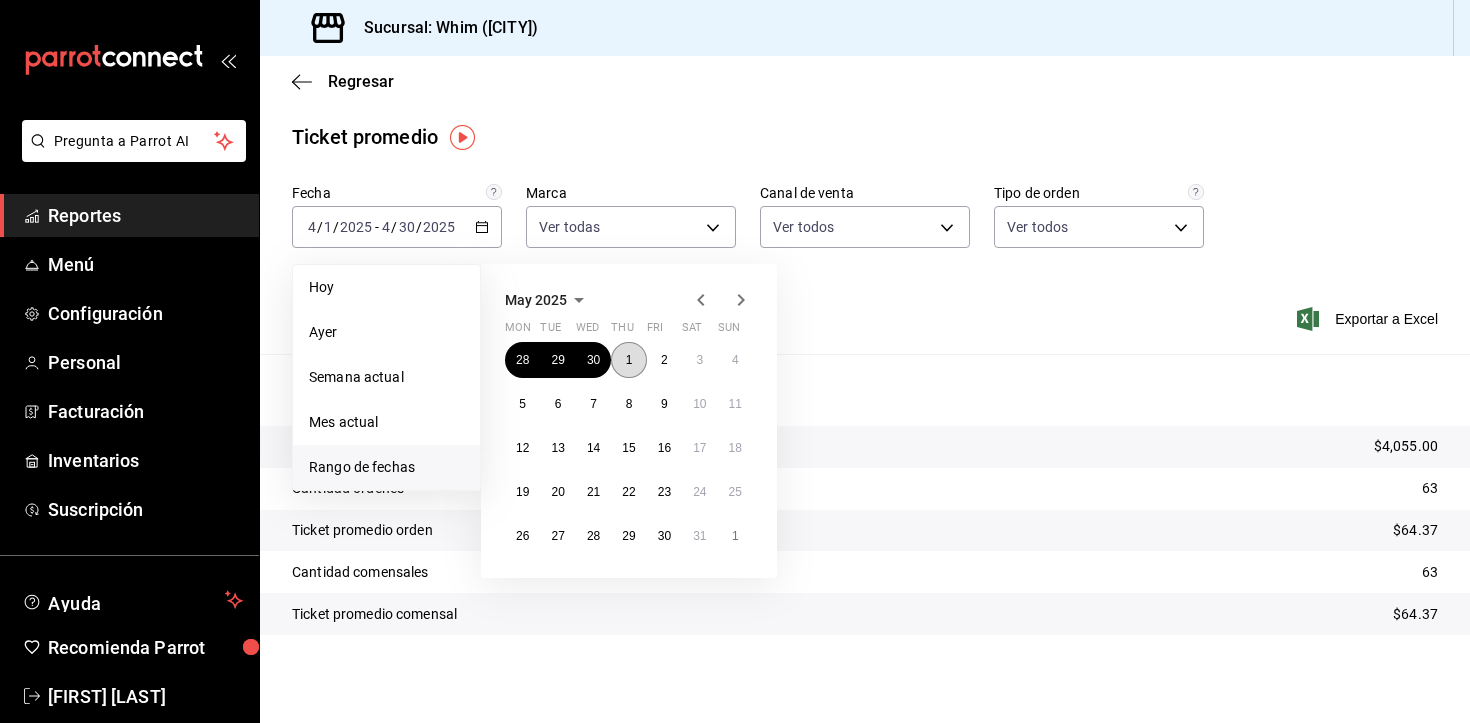 click on "1" at bounding box center [629, 360] 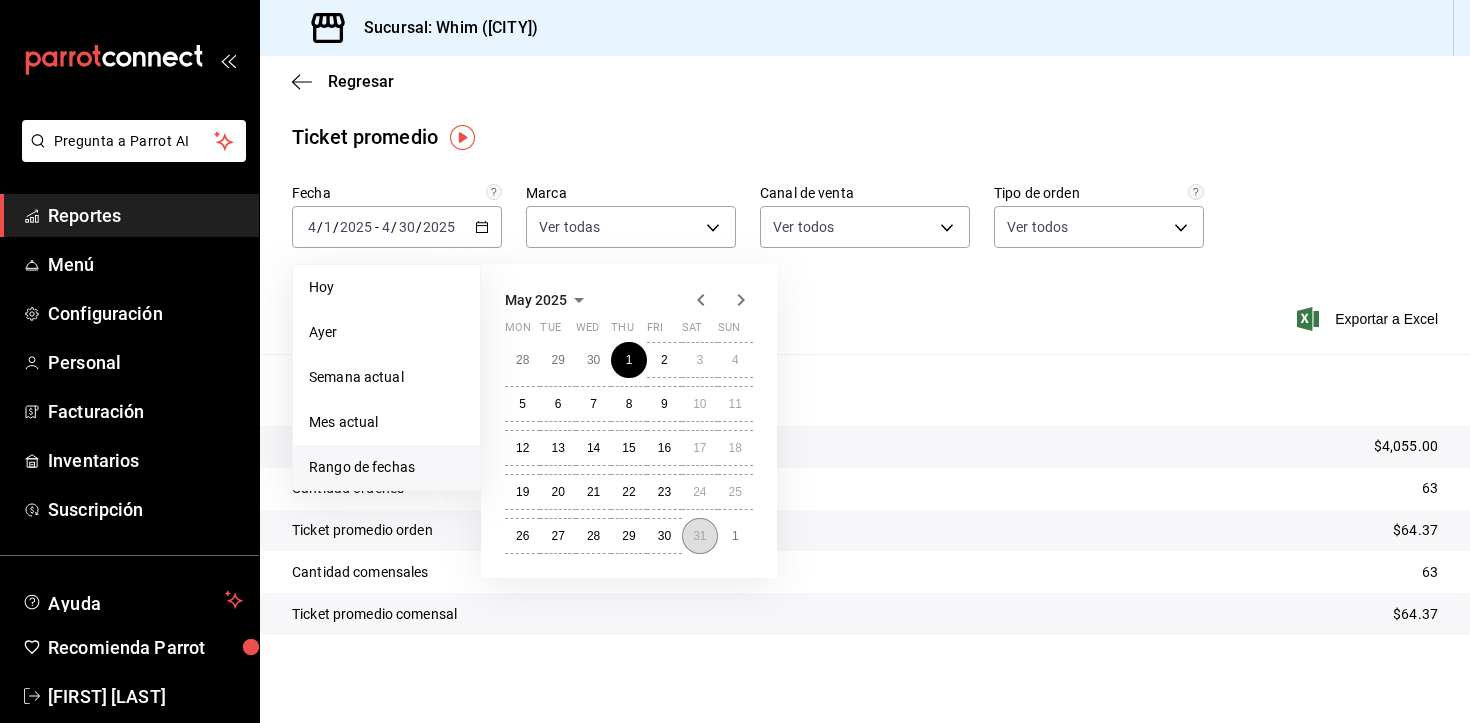 click on "31" at bounding box center (699, 536) 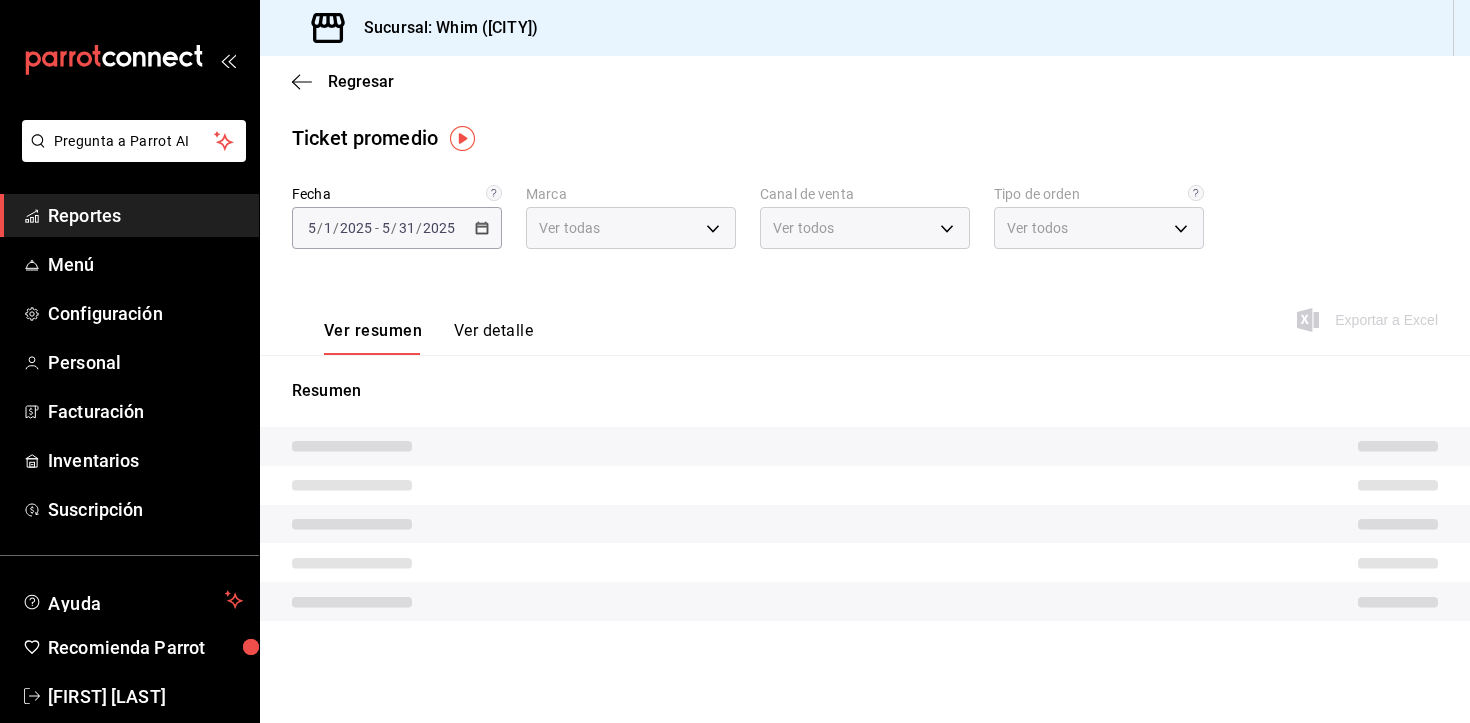 scroll, scrollTop: 0, scrollLeft: 0, axis: both 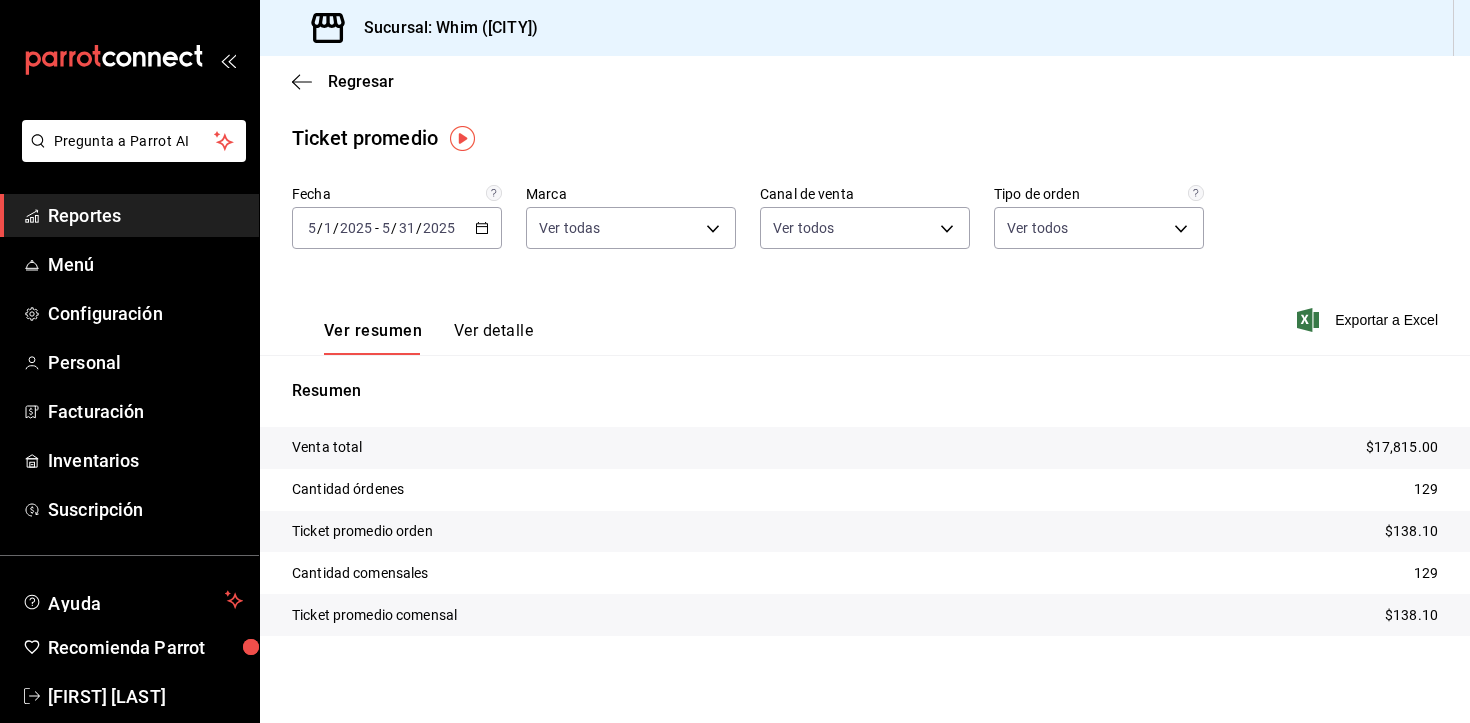 click on "[DATE] [DATE] - [DATE] [DATE]" at bounding box center [397, 228] 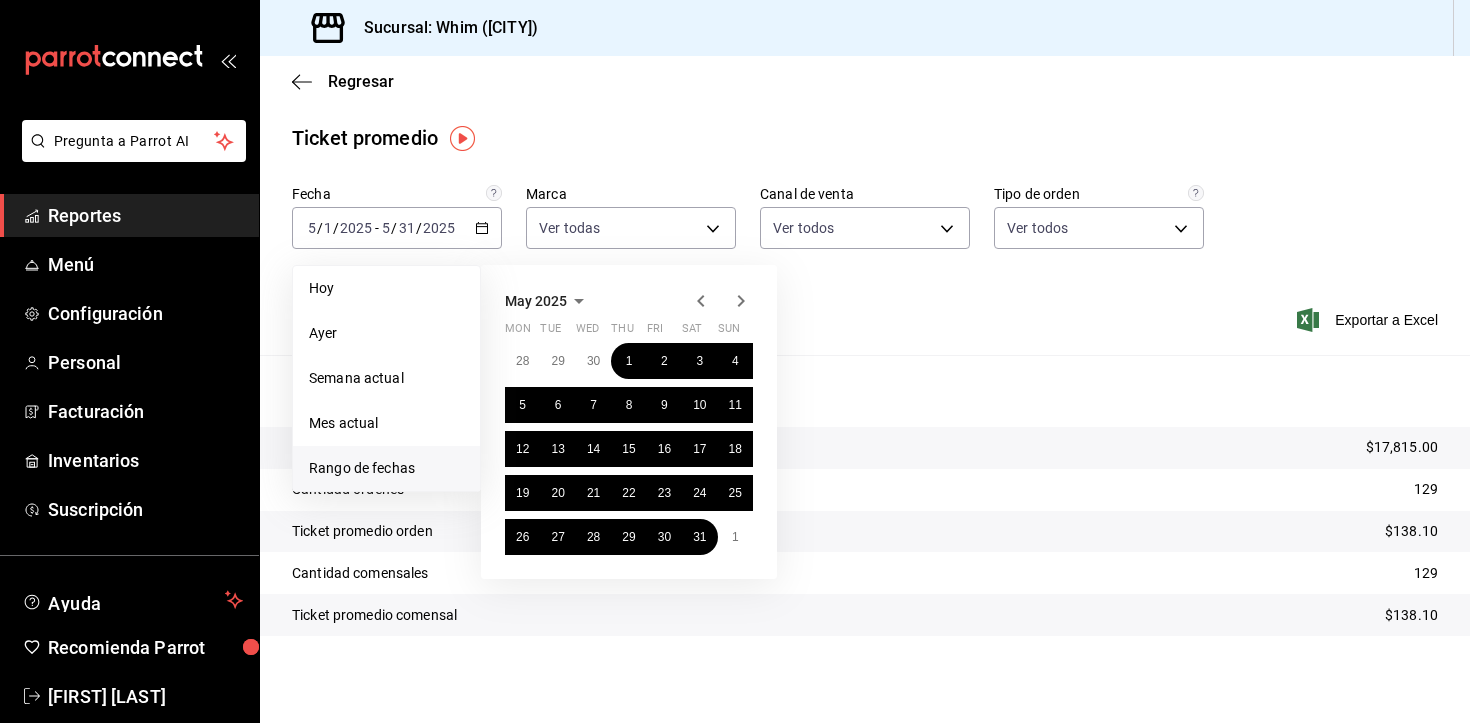 click 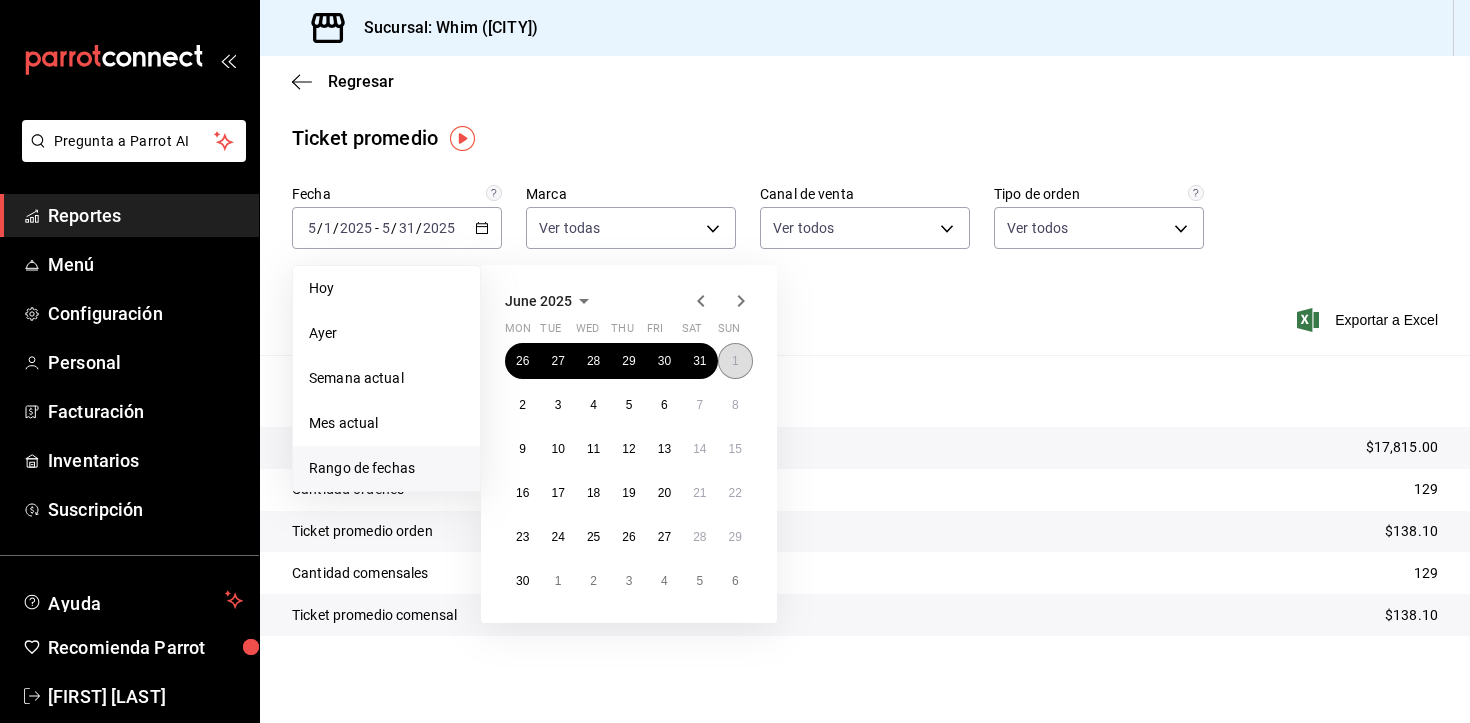 click on "1" at bounding box center (735, 361) 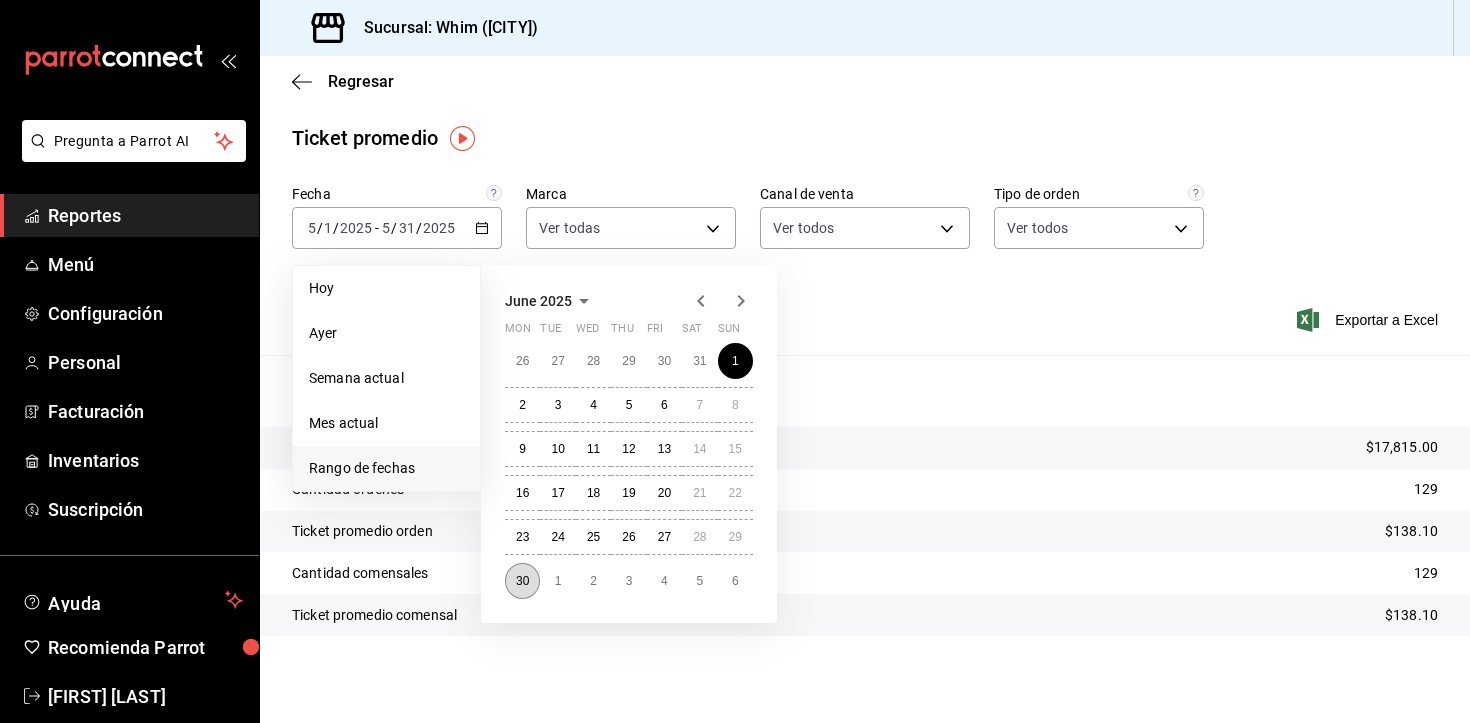 click on "30" at bounding box center [522, 581] 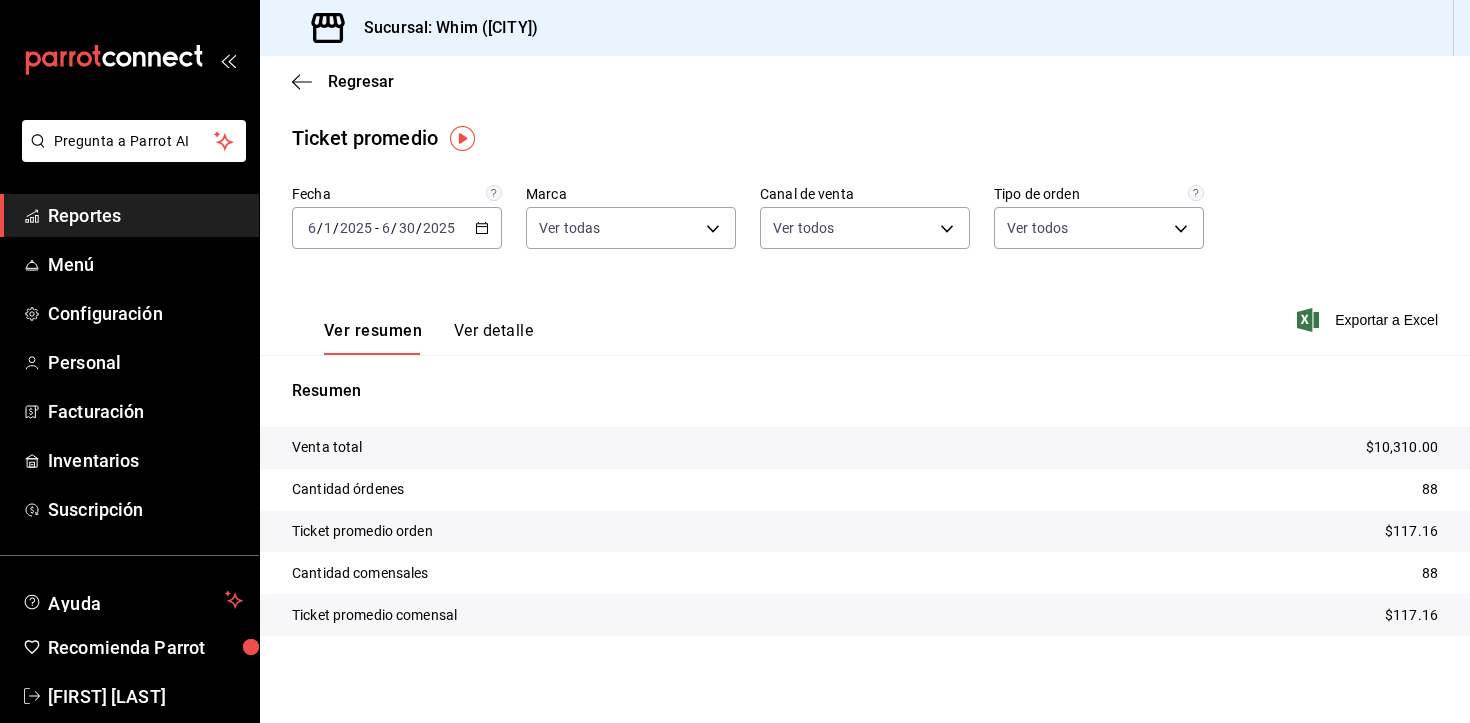 click on "2025" at bounding box center [439, 228] 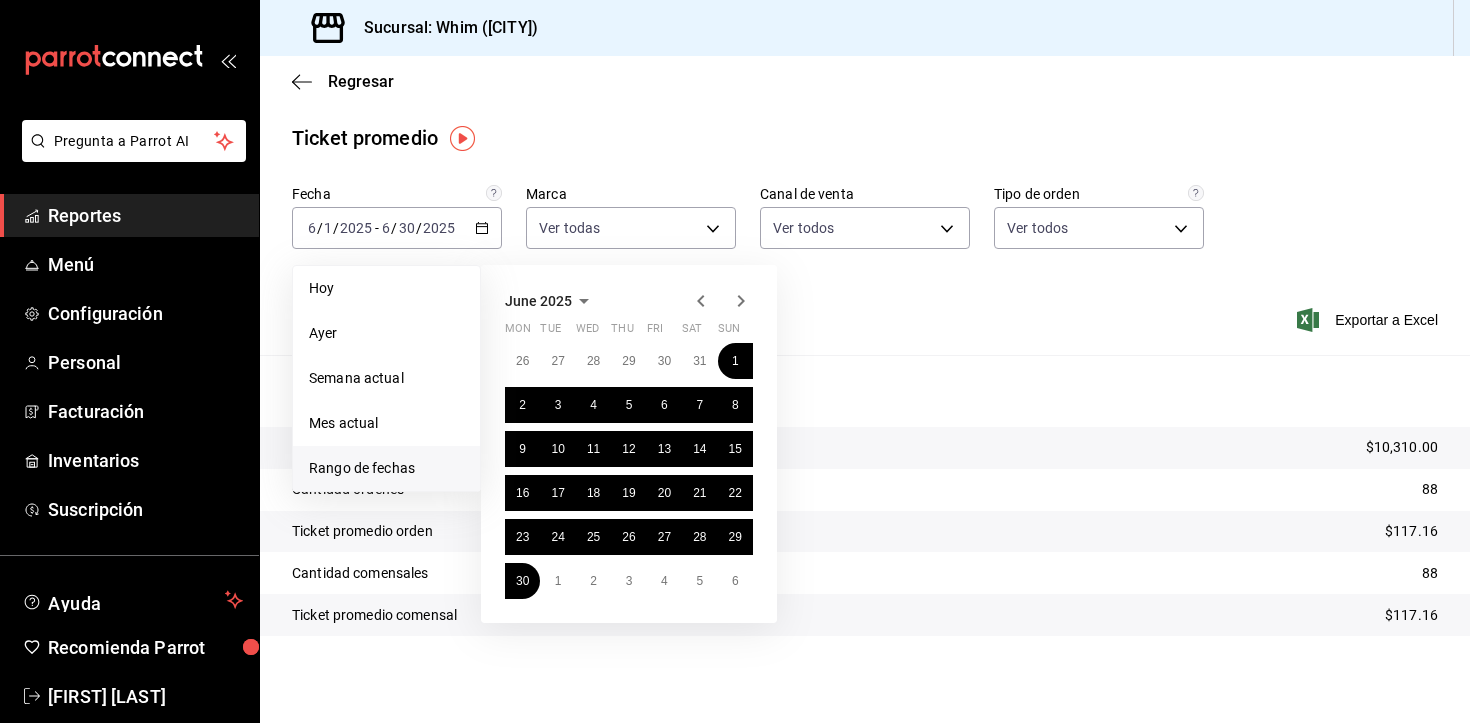 click at bounding box center [721, 301] 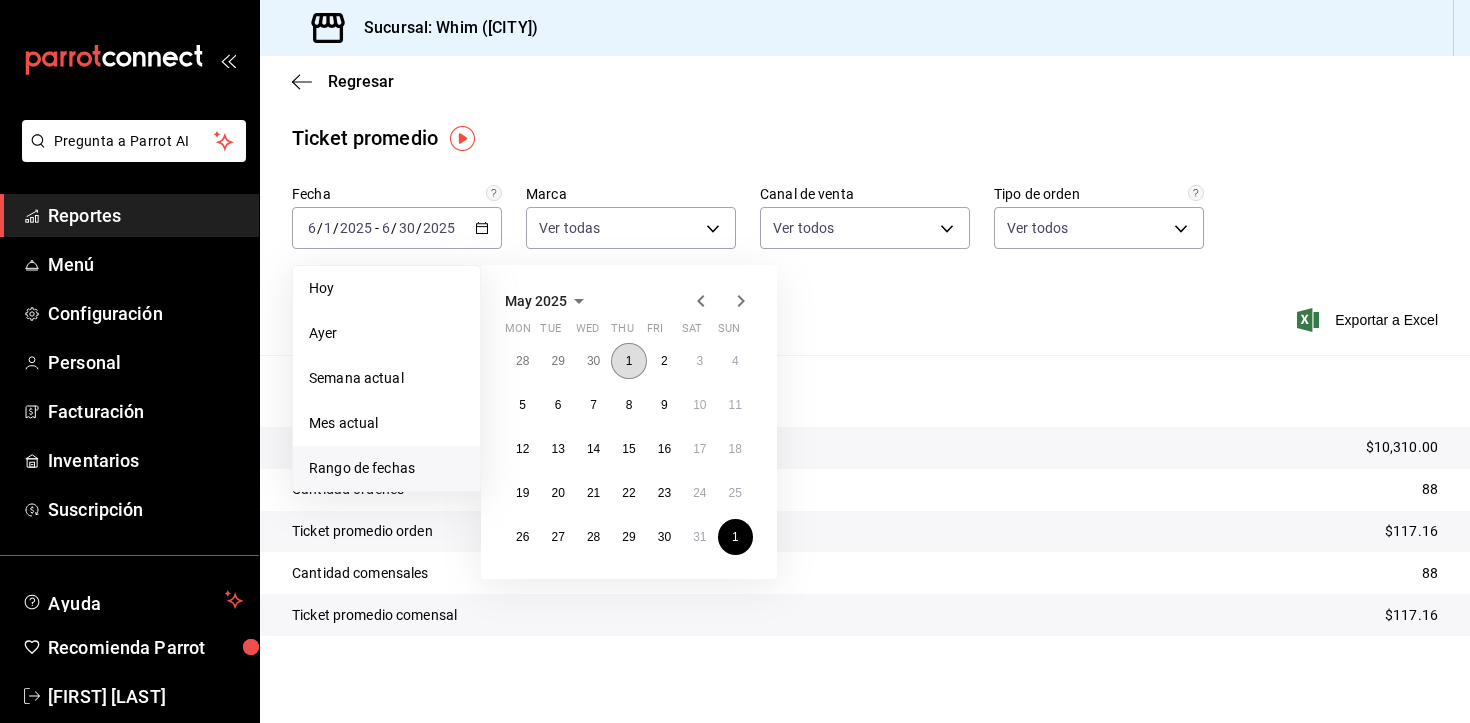 click on "1" at bounding box center [628, 361] 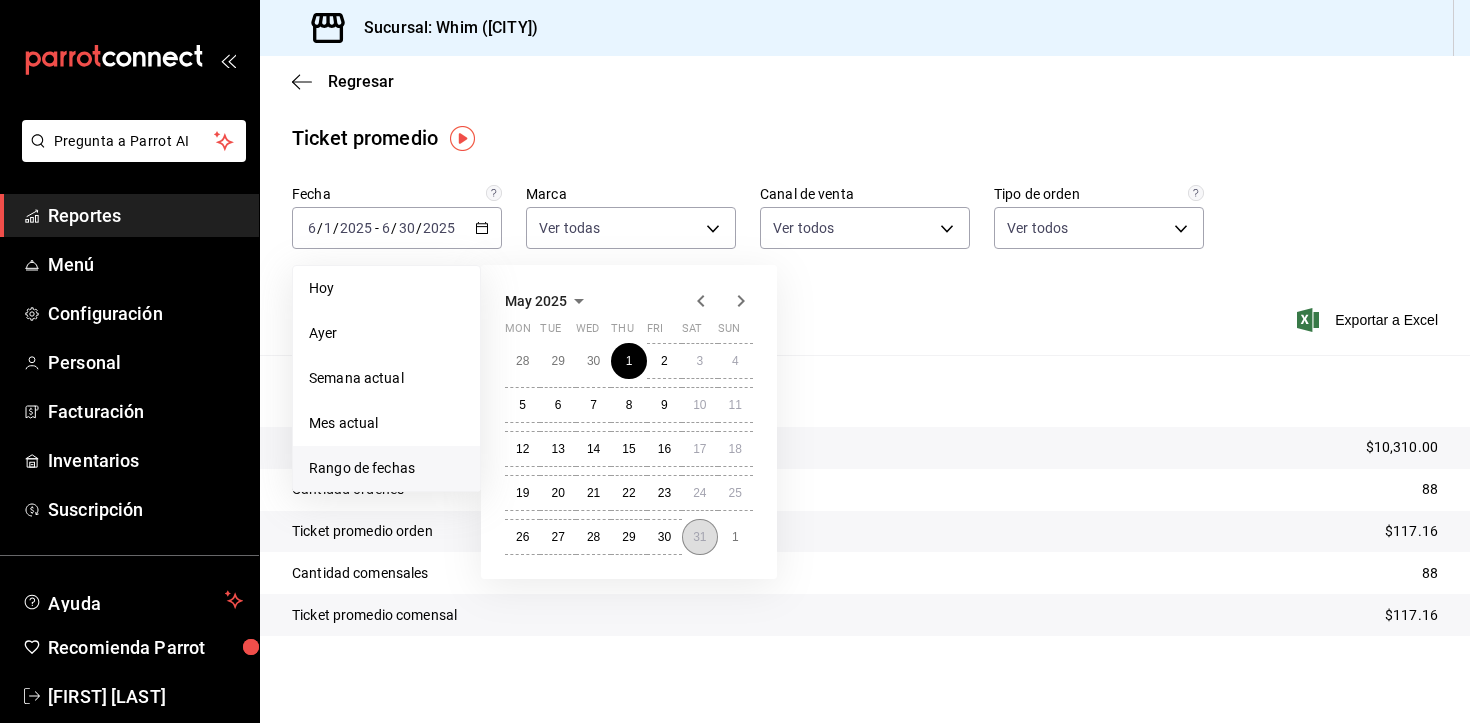 click on "31" at bounding box center (699, 537) 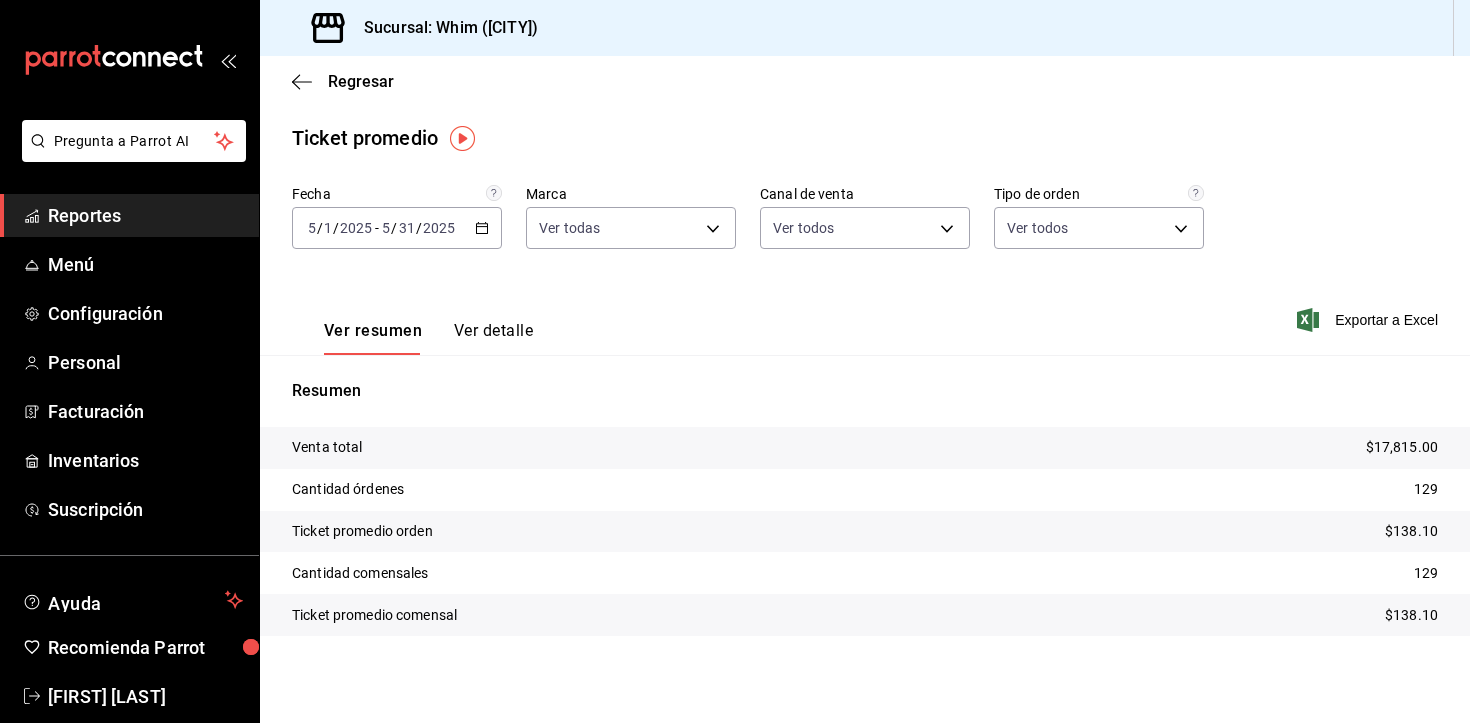 click on "[DATE] [DATE] - [DATE] [DATE]" at bounding box center [397, 228] 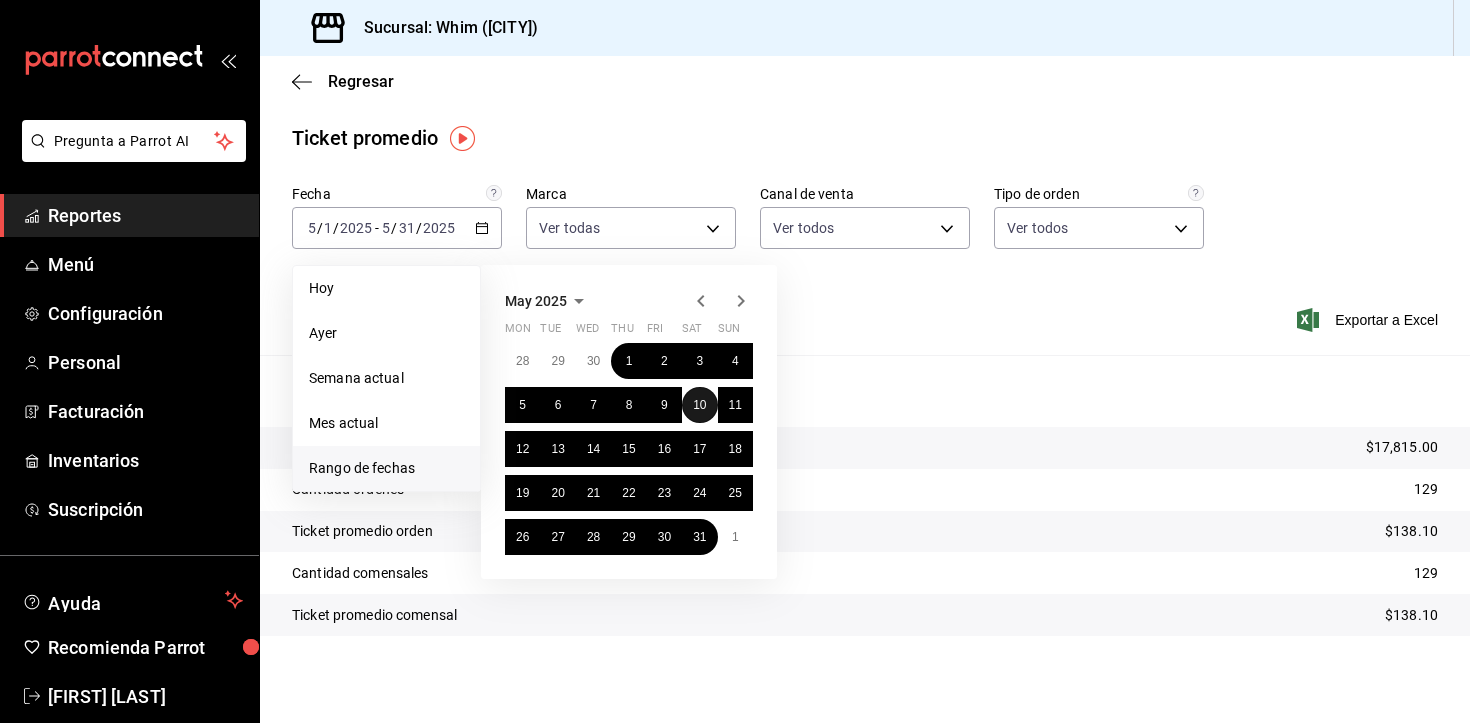 click on "10" at bounding box center [699, 405] 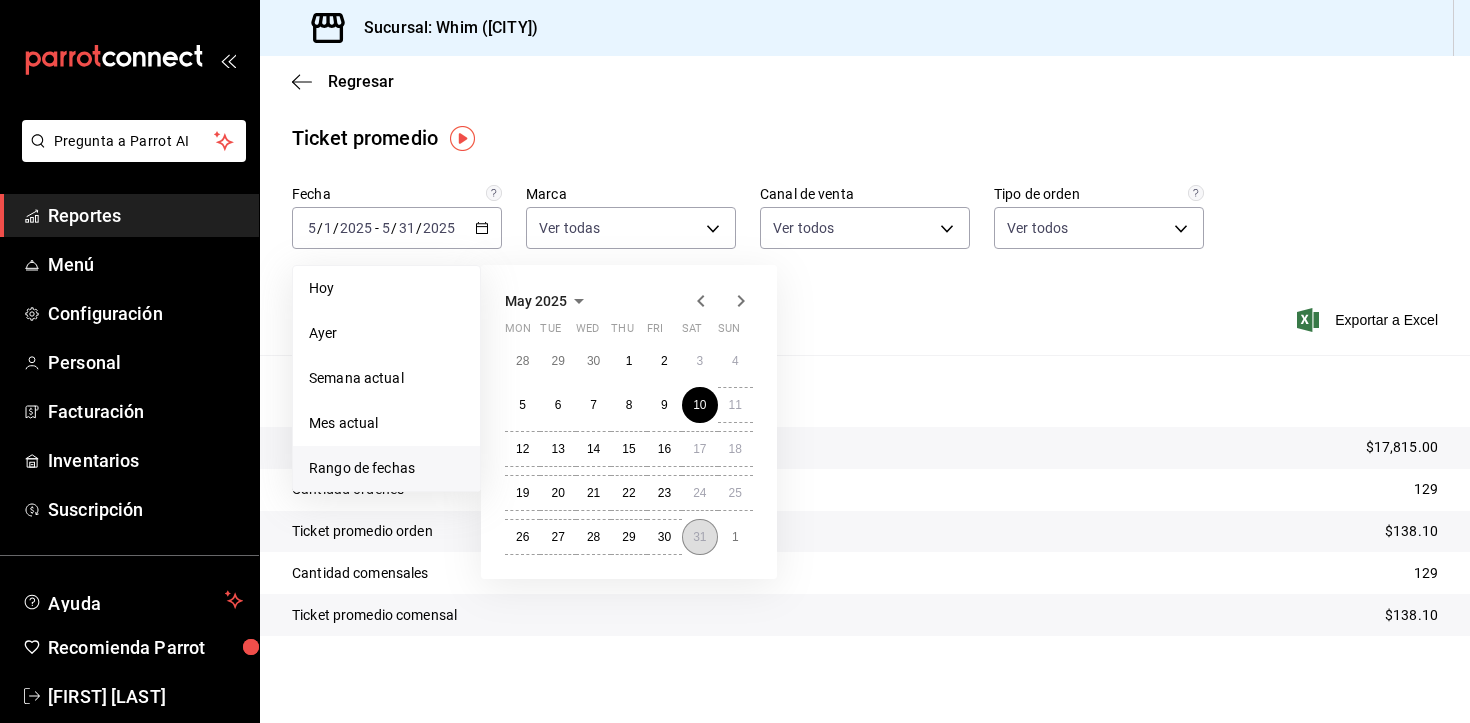 click on "31" at bounding box center (699, 537) 